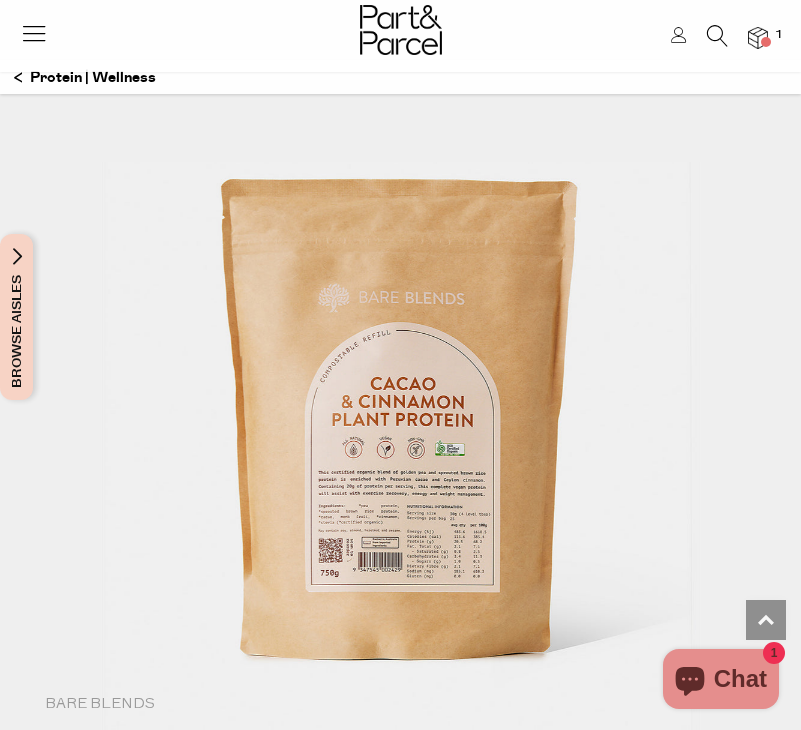 scroll, scrollTop: 2165, scrollLeft: 0, axis: vertical 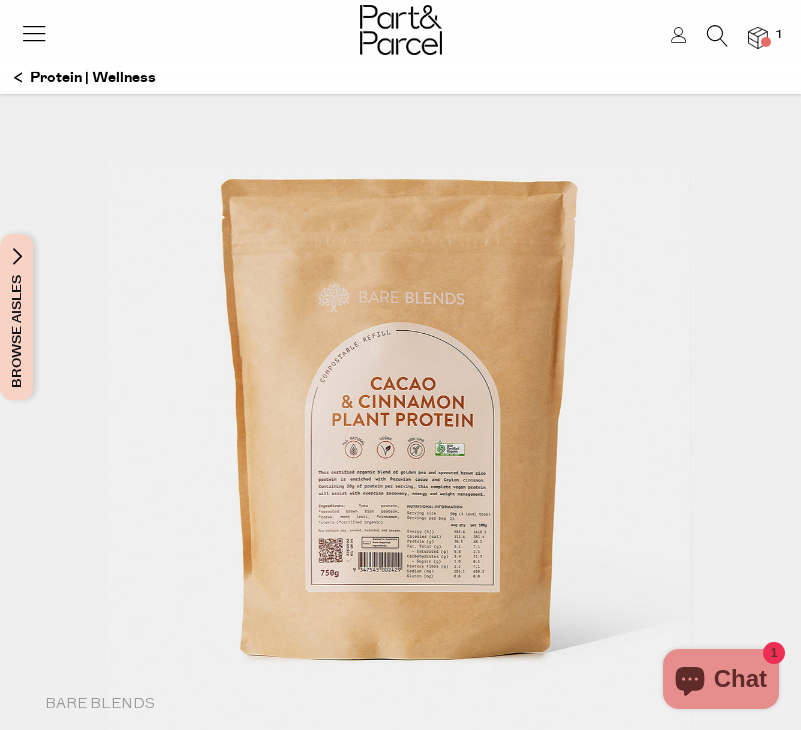 click at bounding box center [717, 36] 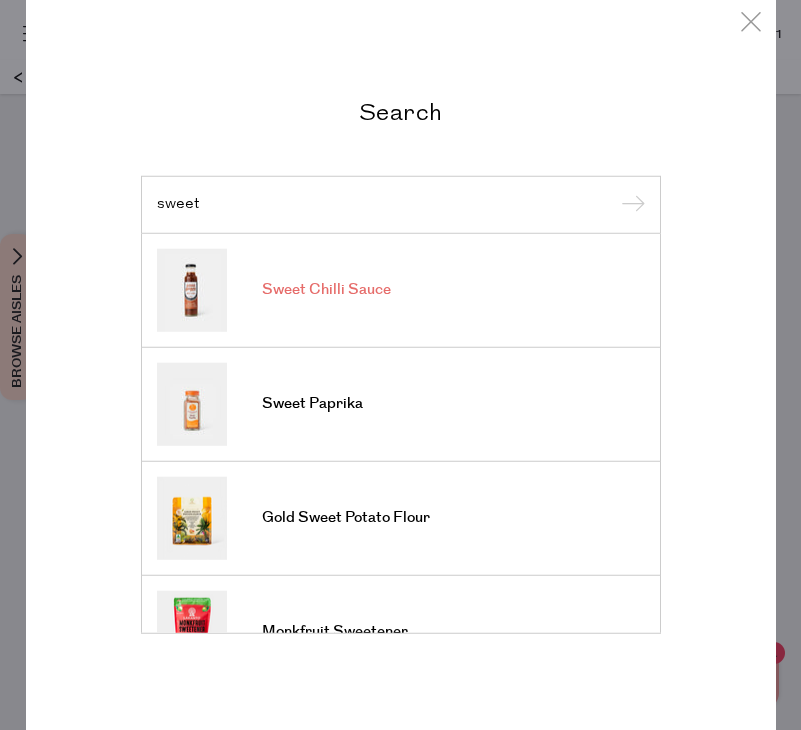 type on "sweet" 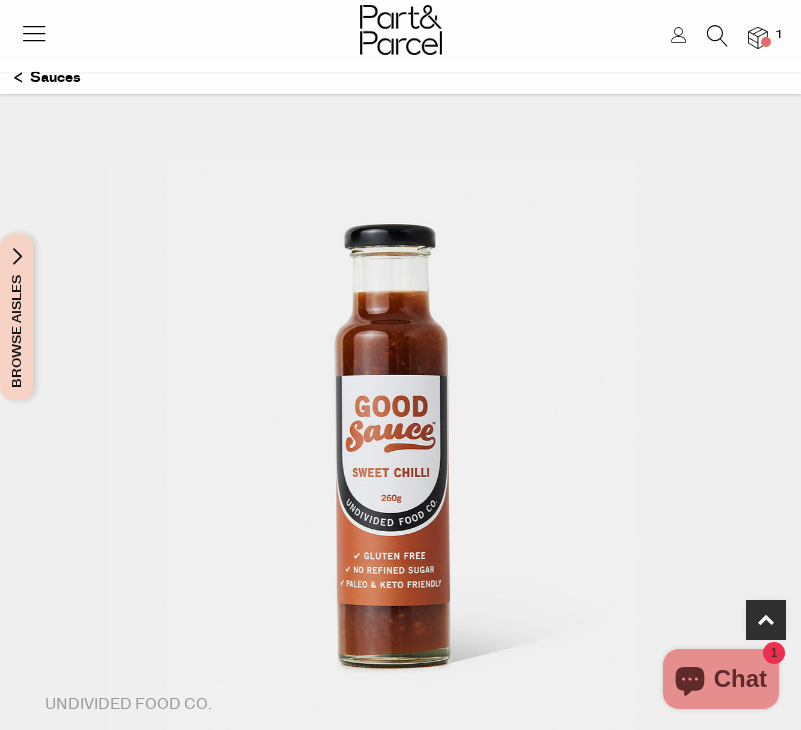 scroll, scrollTop: 337, scrollLeft: 0, axis: vertical 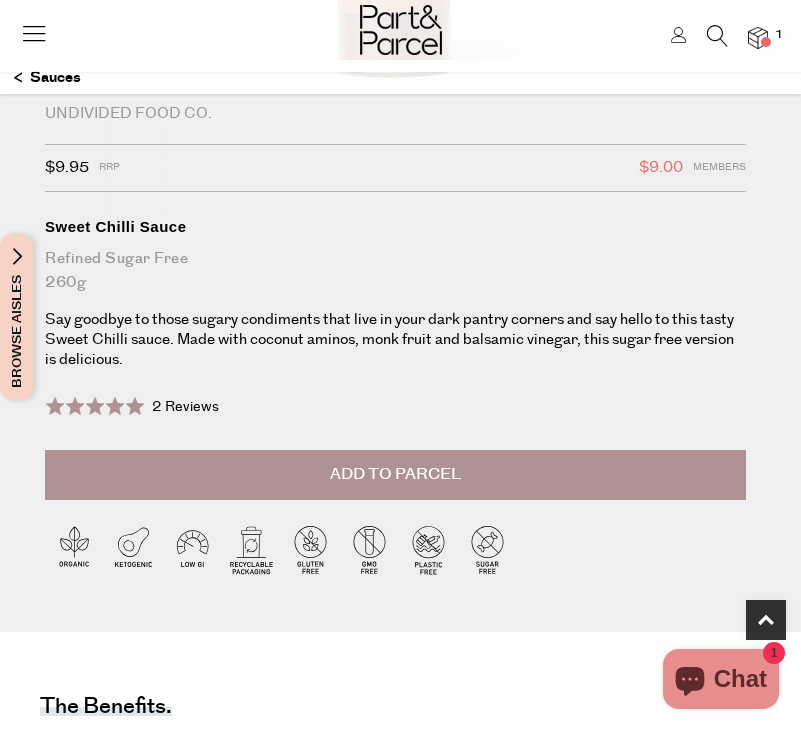 click on "Add to Parcel" at bounding box center [395, 475] 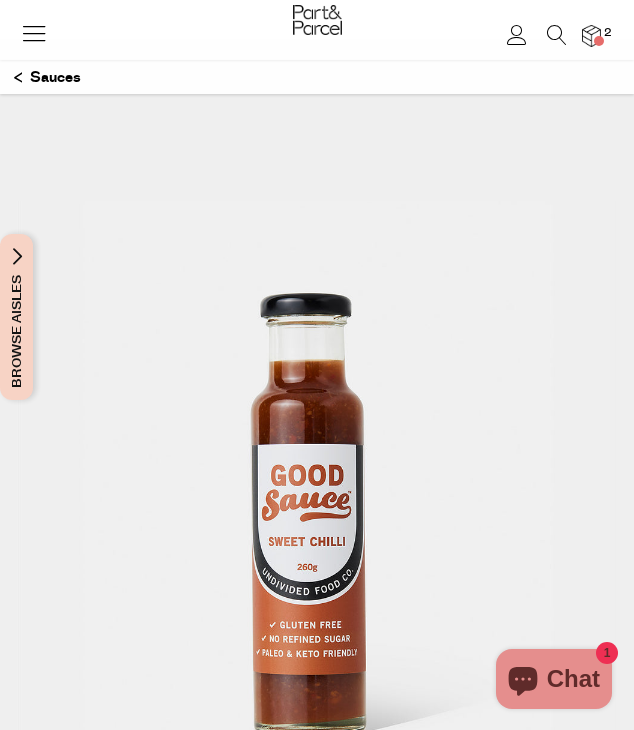 scroll, scrollTop: 0, scrollLeft: 0, axis: both 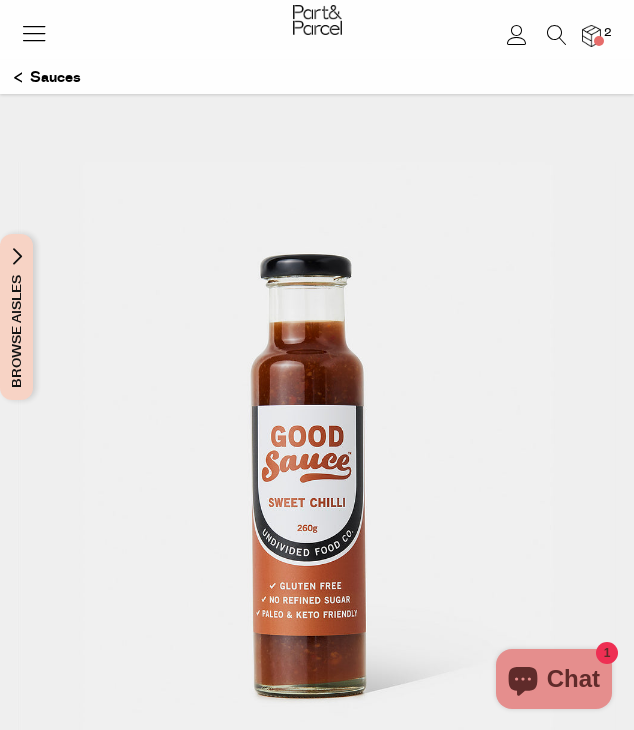 click at bounding box center [34, 33] 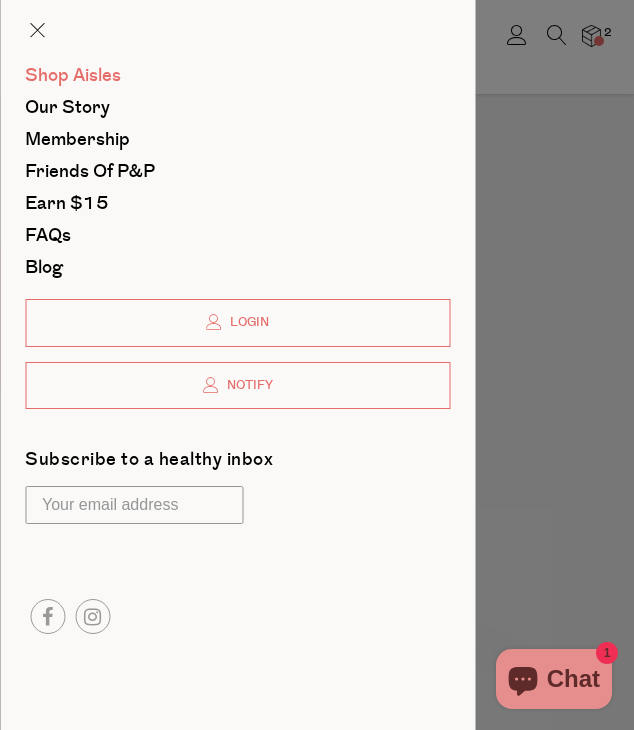 click on "Shop Aisles" at bounding box center [73, 76] 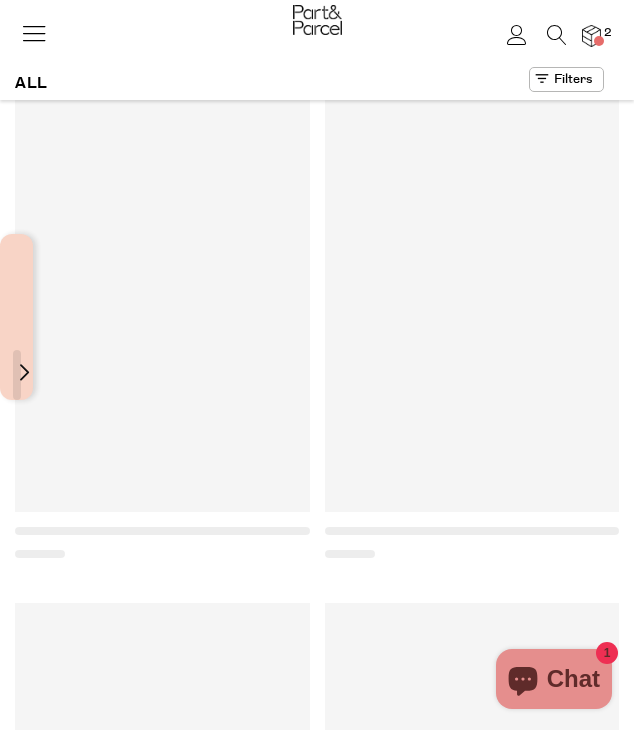 scroll, scrollTop: 0, scrollLeft: 0, axis: both 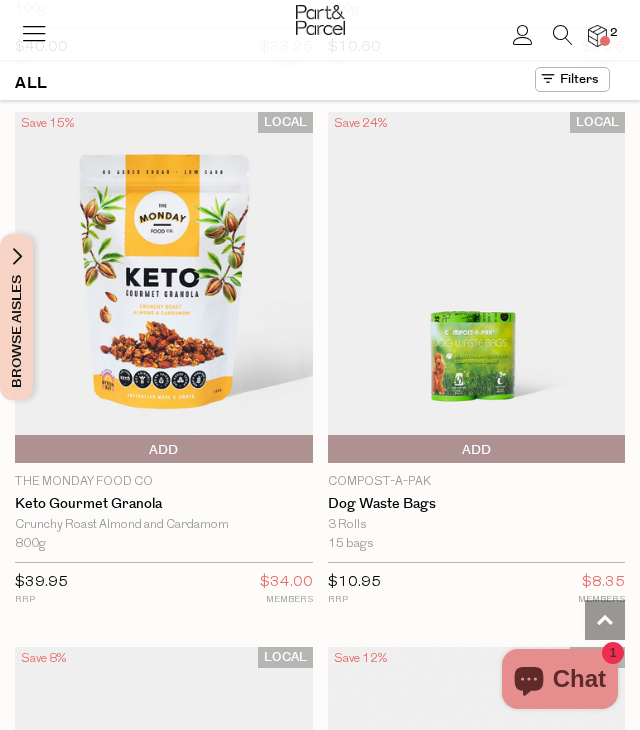 click at bounding box center [164, 287] 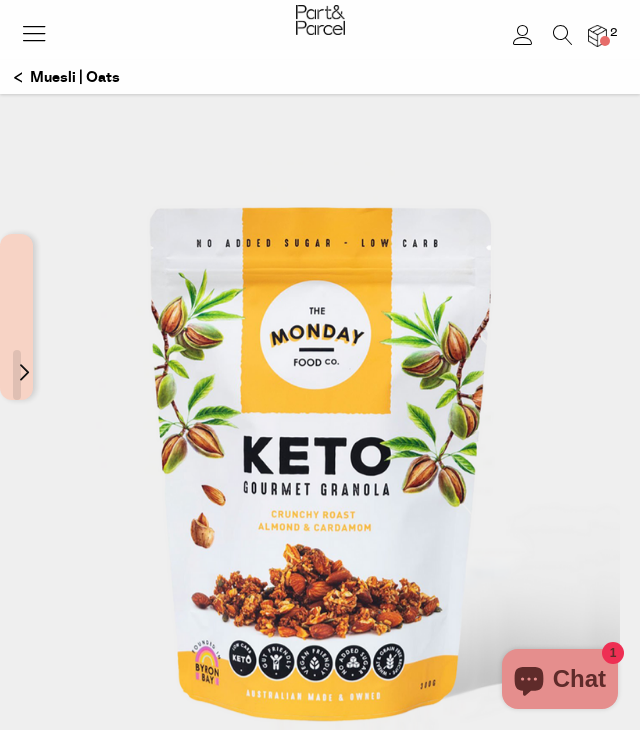 scroll, scrollTop: 0, scrollLeft: 0, axis: both 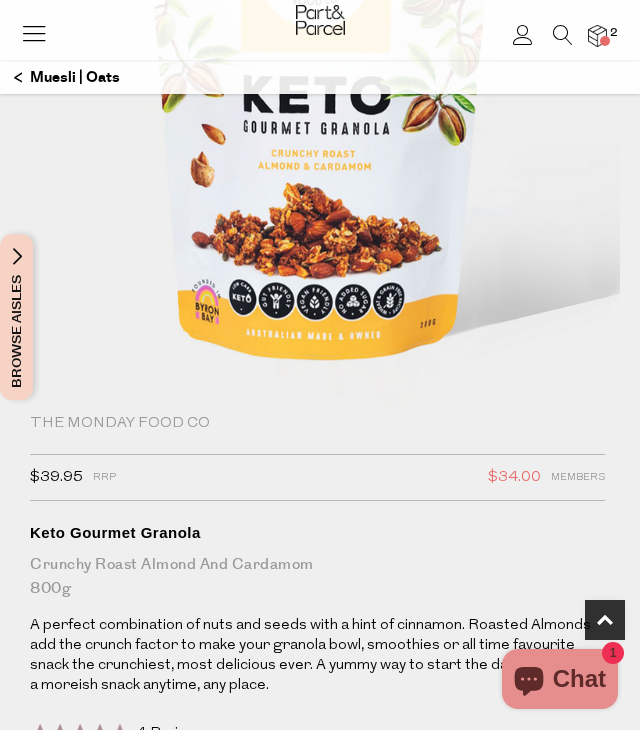click on "The Monday Food Co" at bounding box center [317, 424] 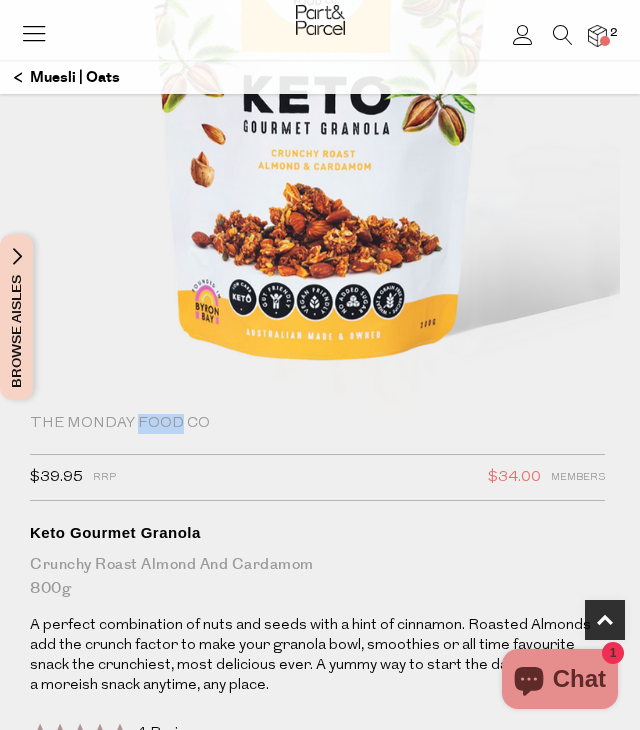 click on "The Monday Food Co" at bounding box center (317, 424) 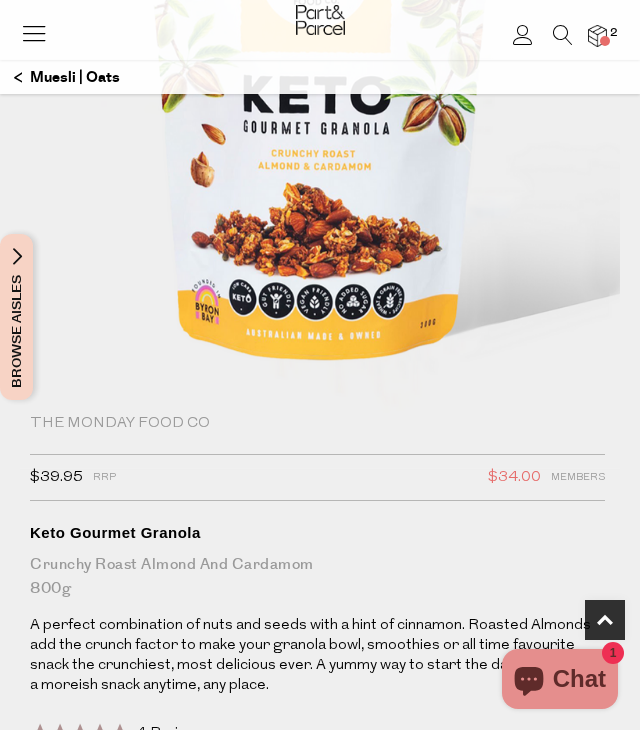 click on "The Monday Food Co" at bounding box center (317, 424) 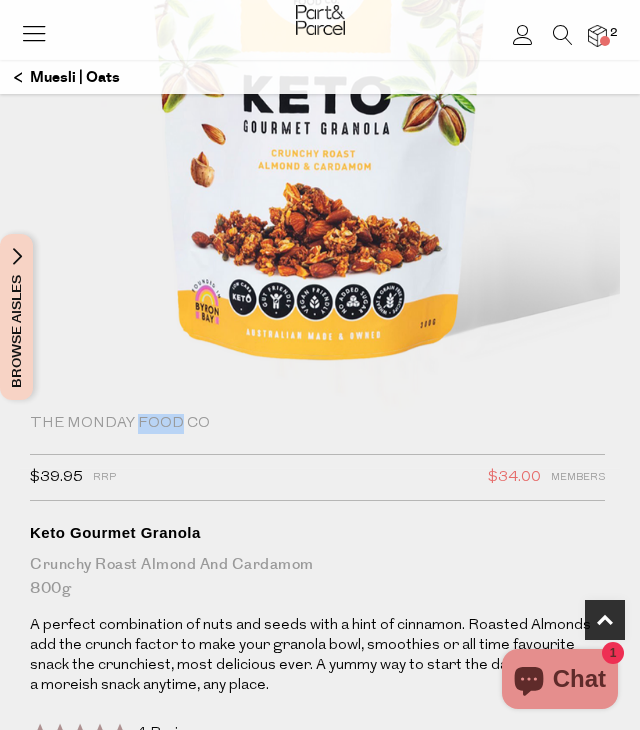 click on "The Monday Food Co" at bounding box center (317, 424) 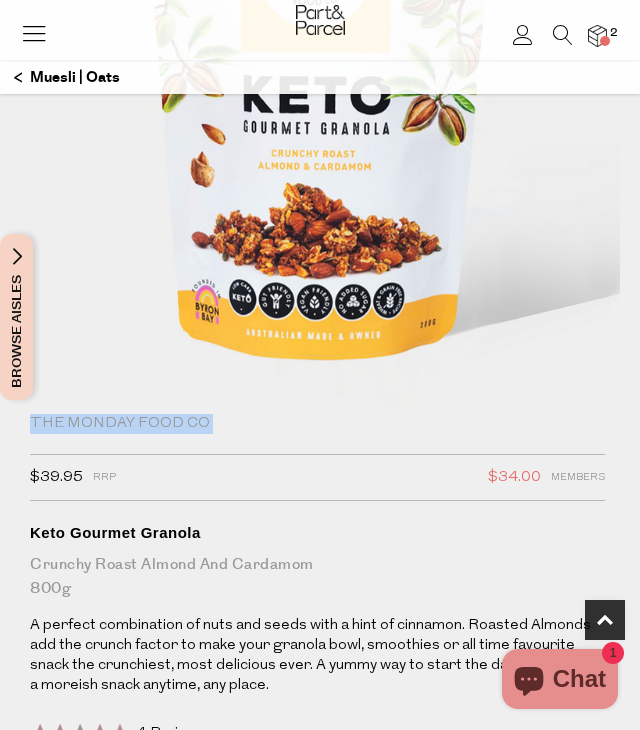 click on "The Monday Food Co" at bounding box center [317, 424] 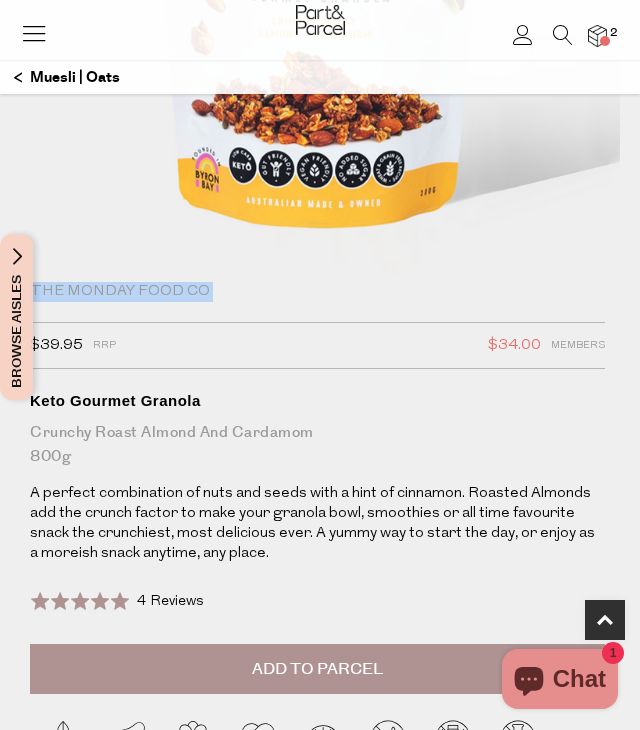 scroll, scrollTop: 594, scrollLeft: 0, axis: vertical 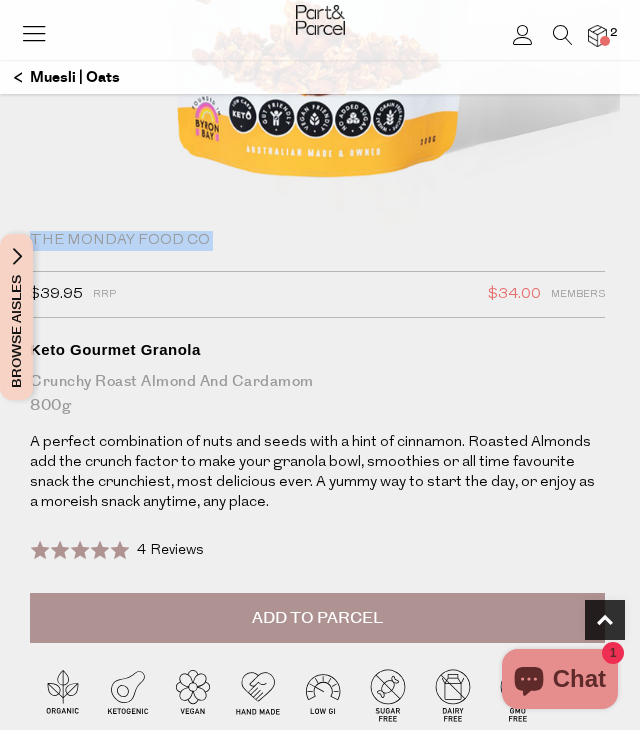 click on "Add to Parcel" at bounding box center (317, 618) 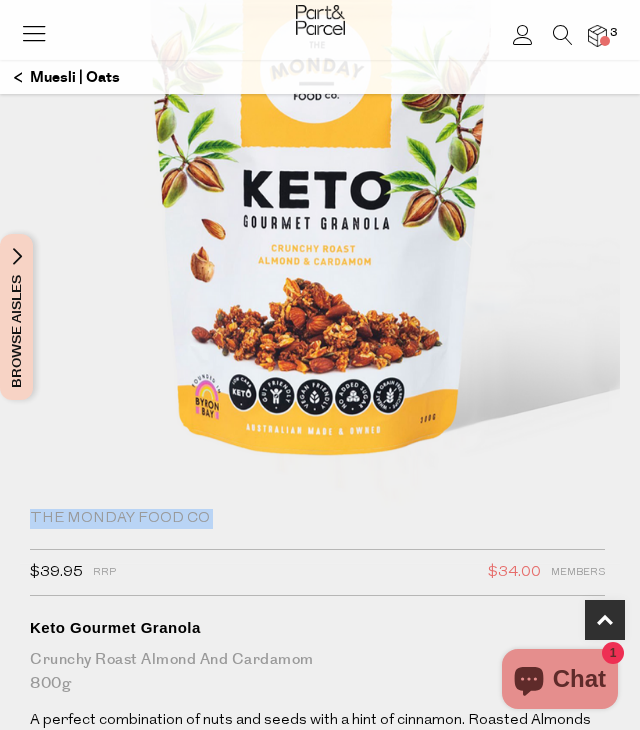 scroll, scrollTop: 0, scrollLeft: 0, axis: both 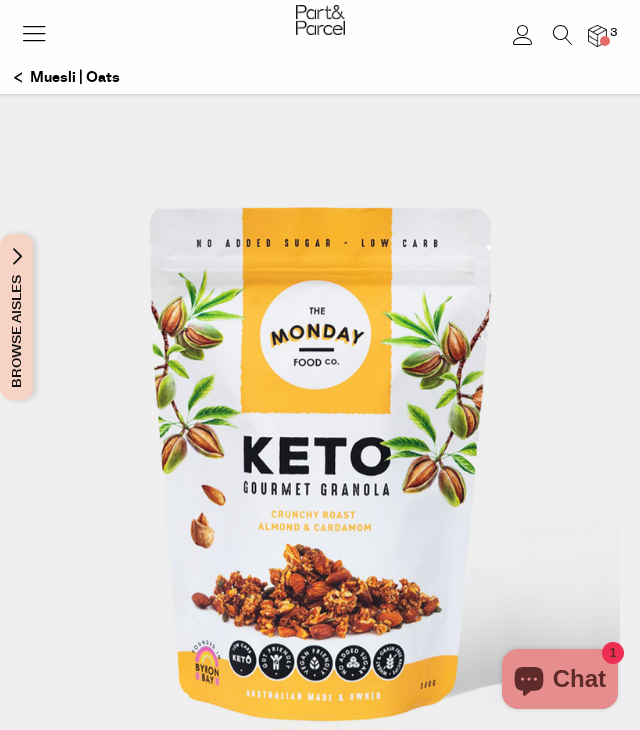 click at bounding box center (563, 35) 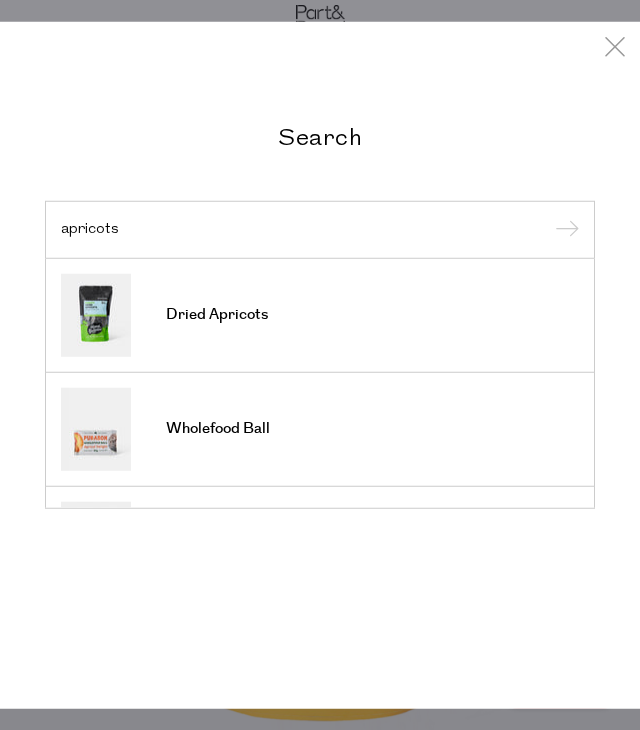 type on "apricots" 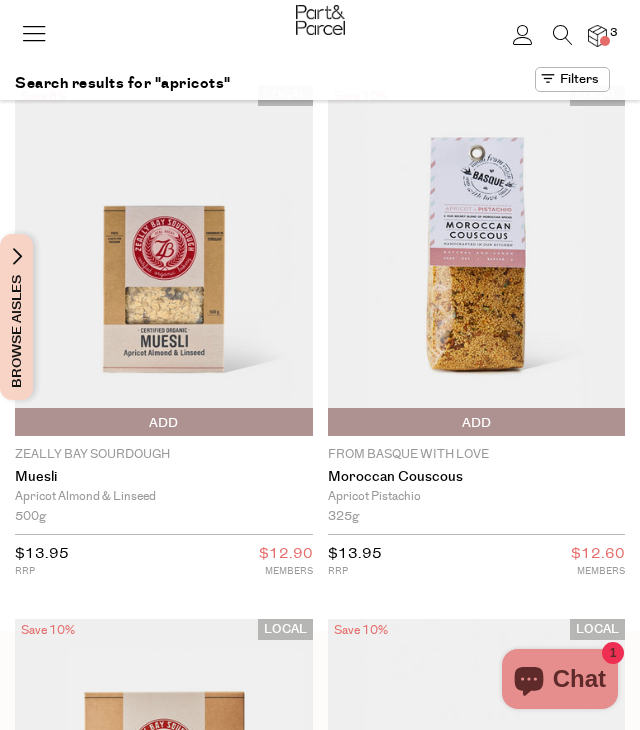 scroll, scrollTop: 0, scrollLeft: 0, axis: both 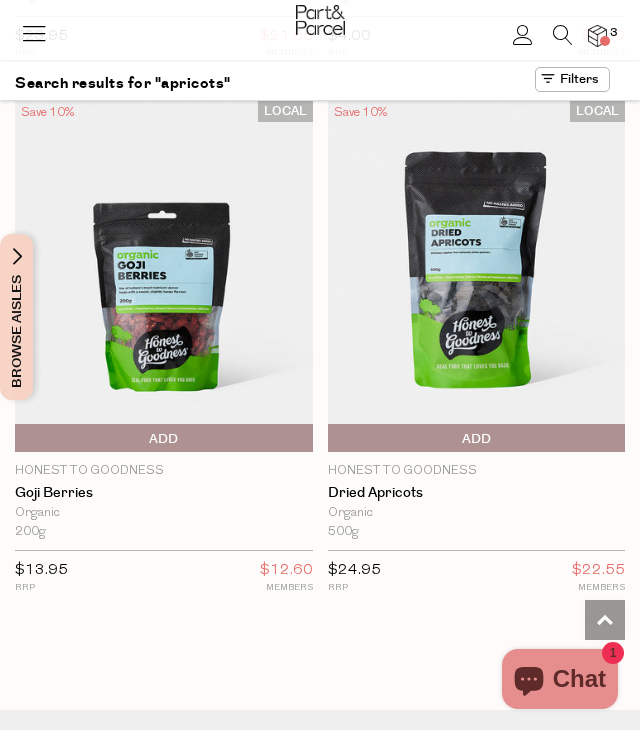 click at bounding box center (477, 276) 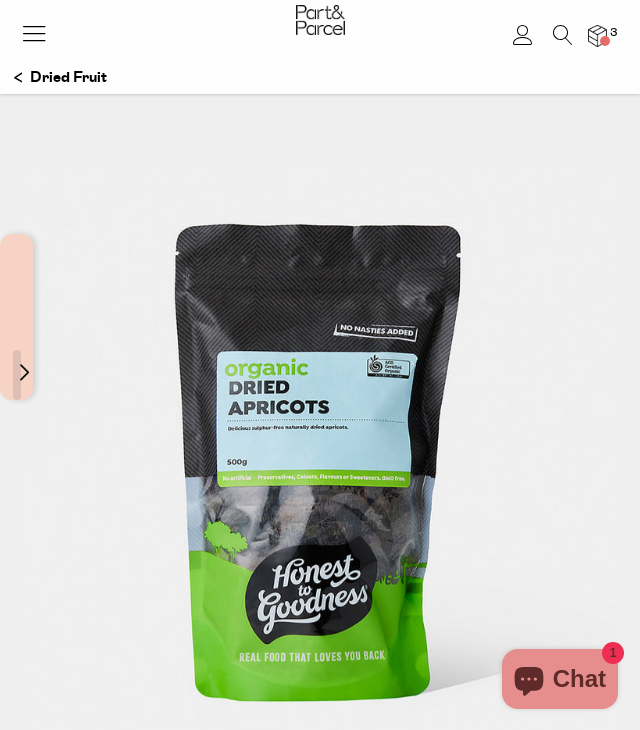 scroll, scrollTop: 0, scrollLeft: 0, axis: both 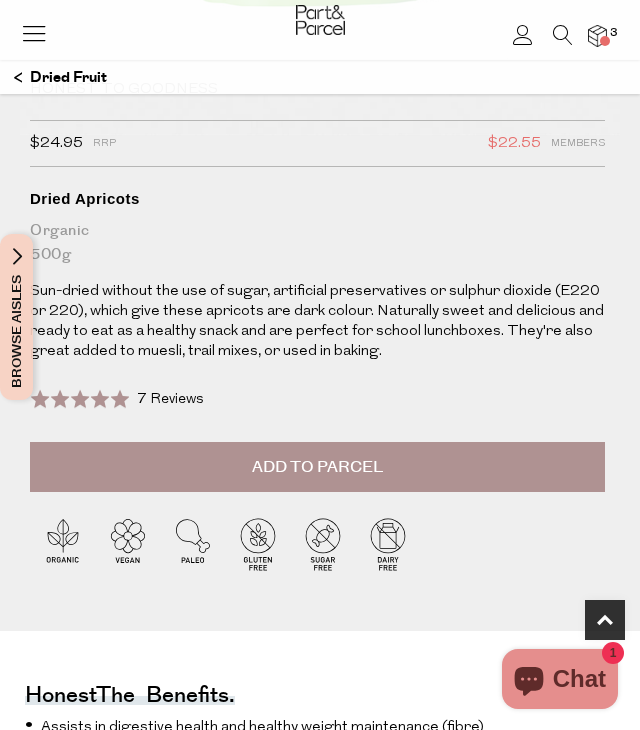 click on "Add to Parcel" at bounding box center (317, 467) 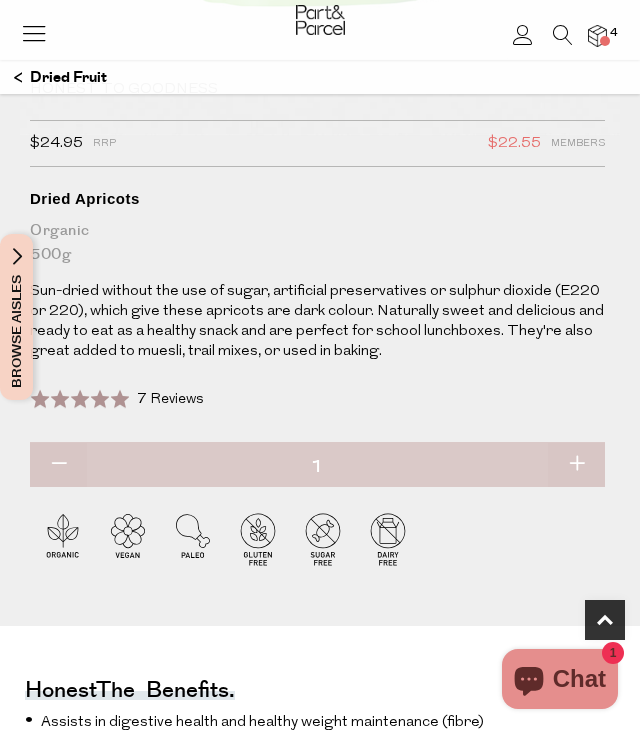 click on "Sun-dried without the use of sugar, artificial preservatives or sulphur dioxide (E220 or 220), which give these apricots are dark colour. Naturally sweet and delicious and ready to eat as a healthy snack and are perfect for school lunchboxes. They're also great added to muesli, trail mixes, or used in baking." at bounding box center [317, 322] 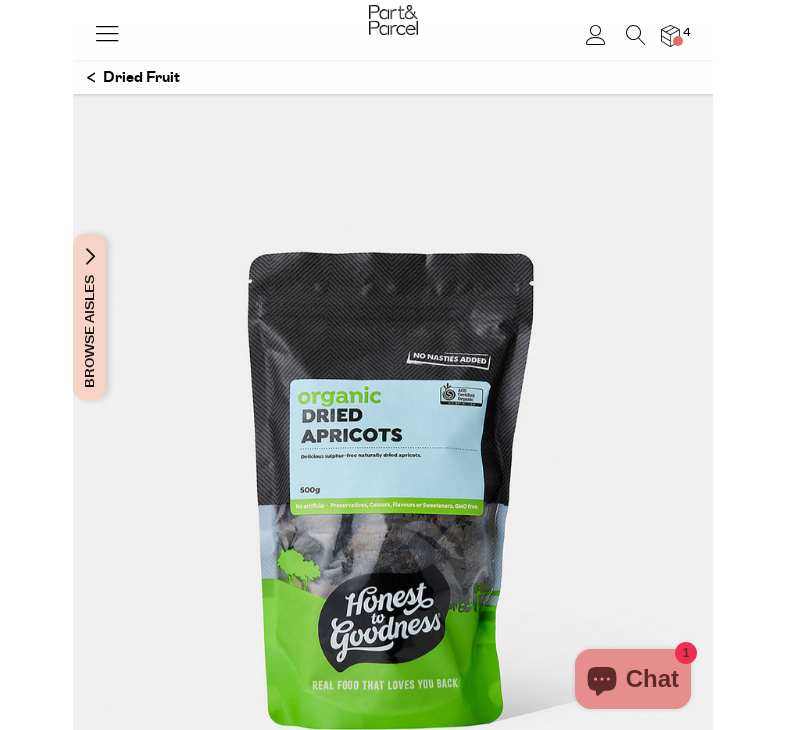 scroll, scrollTop: 0, scrollLeft: 0, axis: both 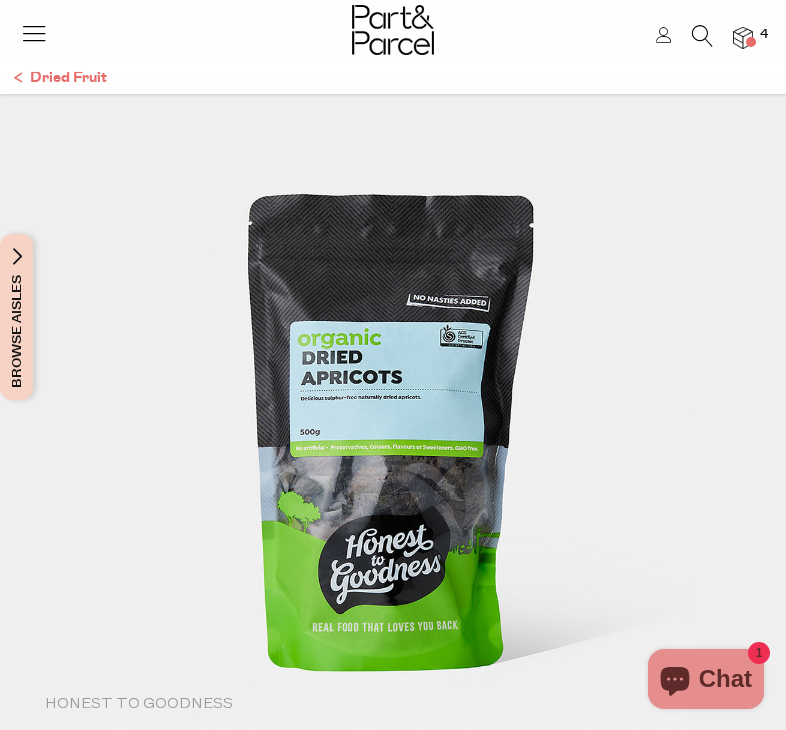 click on "Dried Fruit" at bounding box center [60, 78] 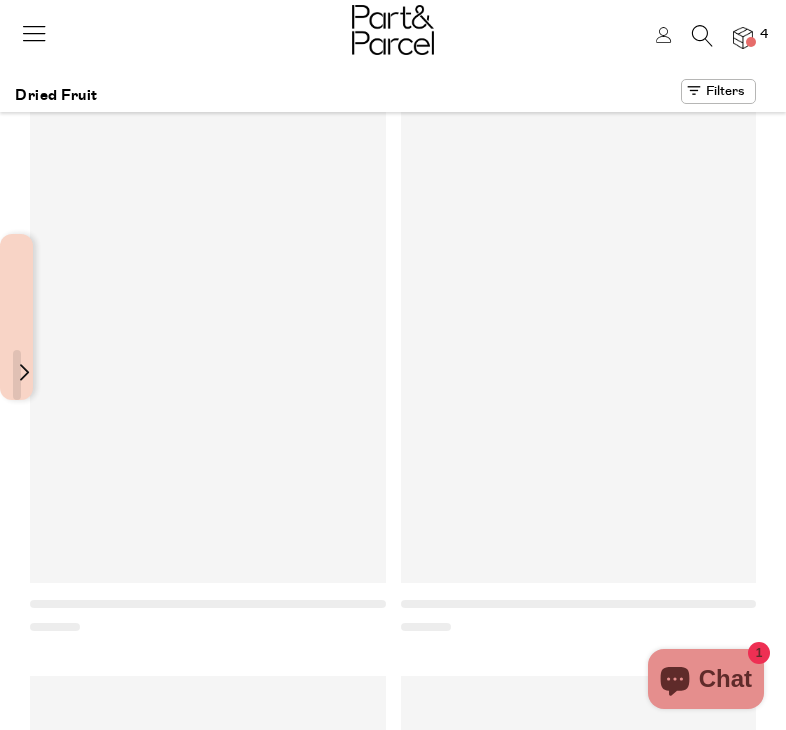 scroll, scrollTop: 0, scrollLeft: 0, axis: both 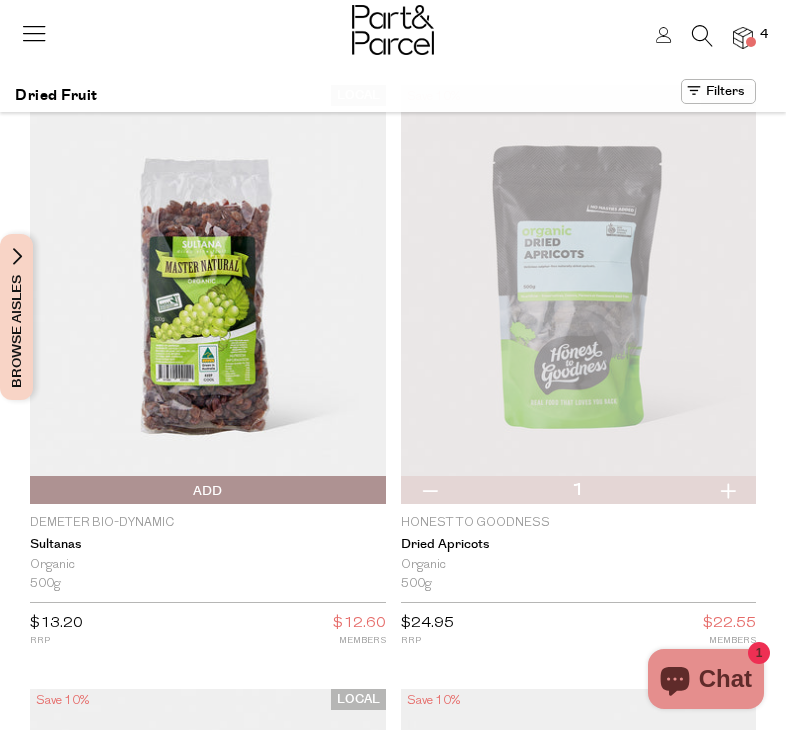 click at bounding box center [208, 295] 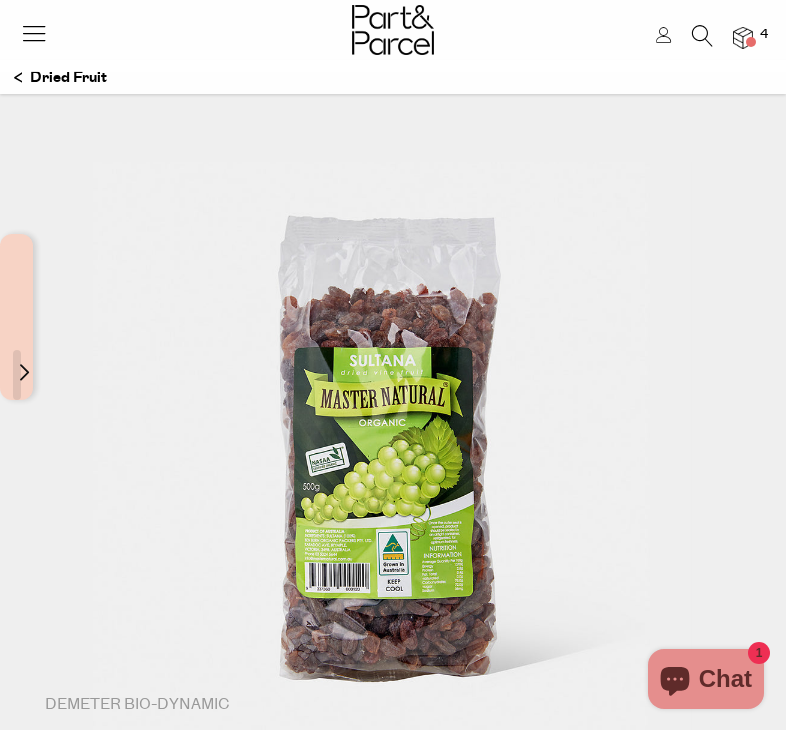 scroll, scrollTop: 0, scrollLeft: 0, axis: both 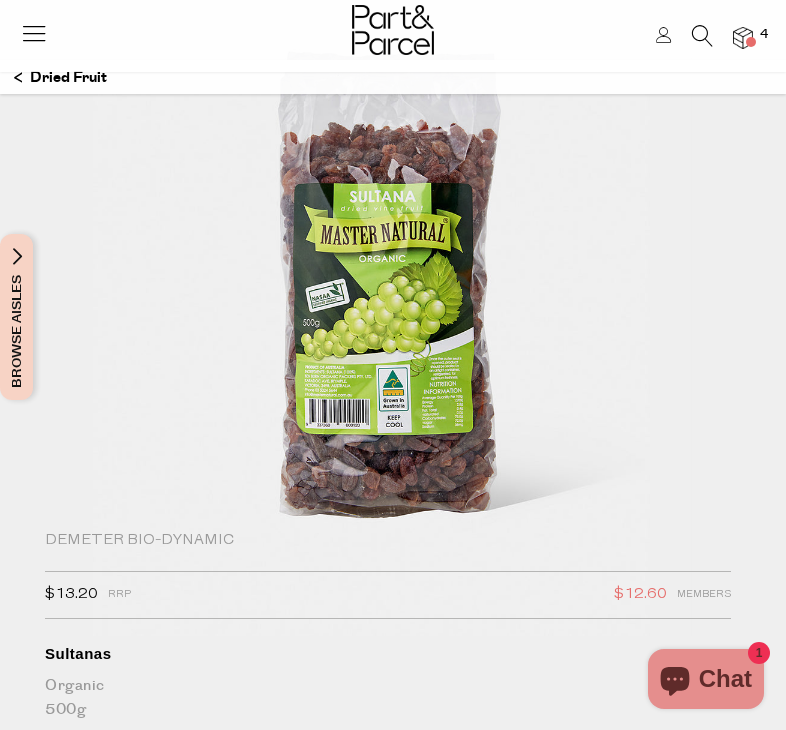 click at bounding box center [393, 282] 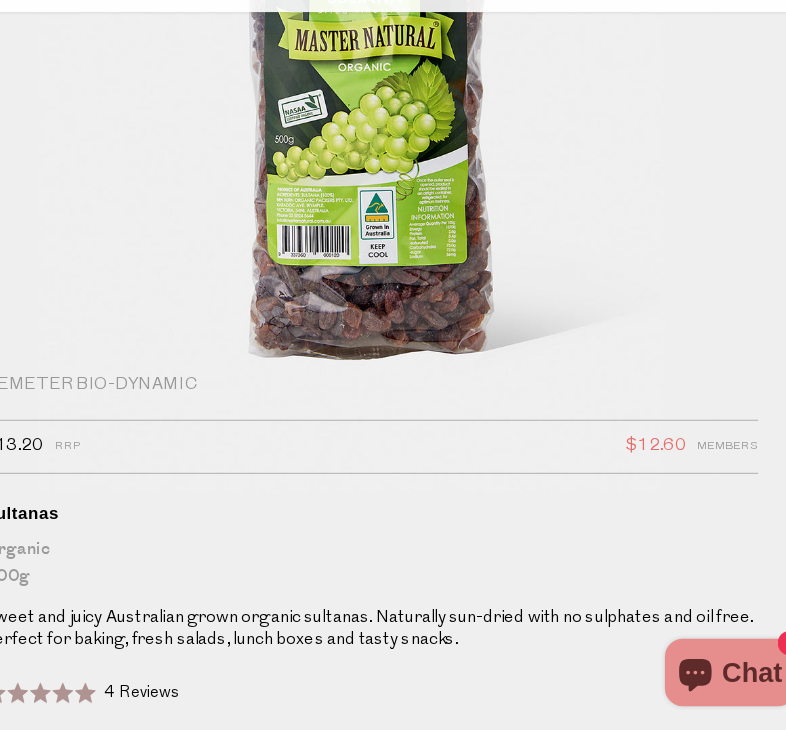 scroll, scrollTop: 287, scrollLeft: 0, axis: vertical 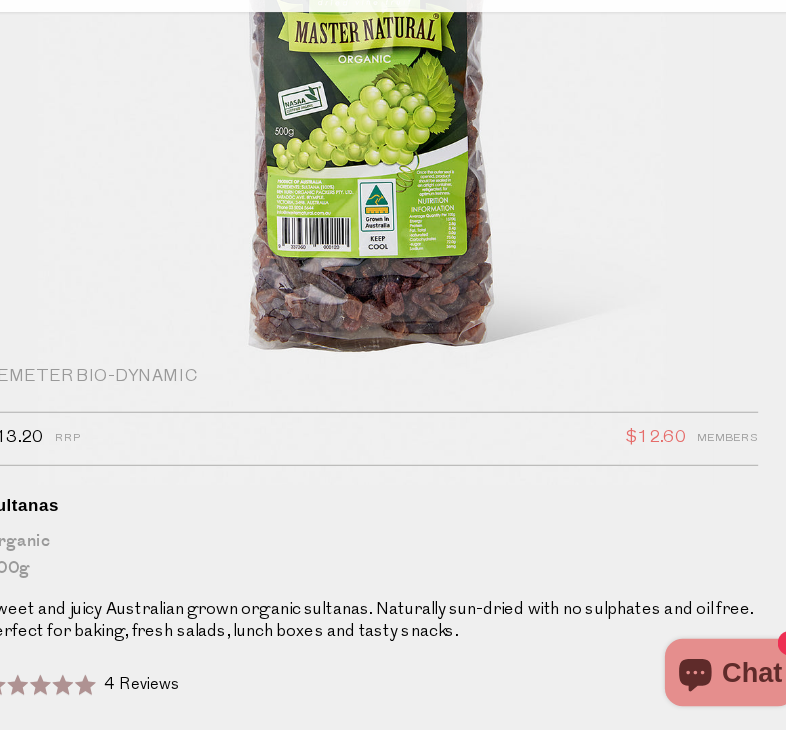 click on "Organic 500g" at bounding box center (388, 575) 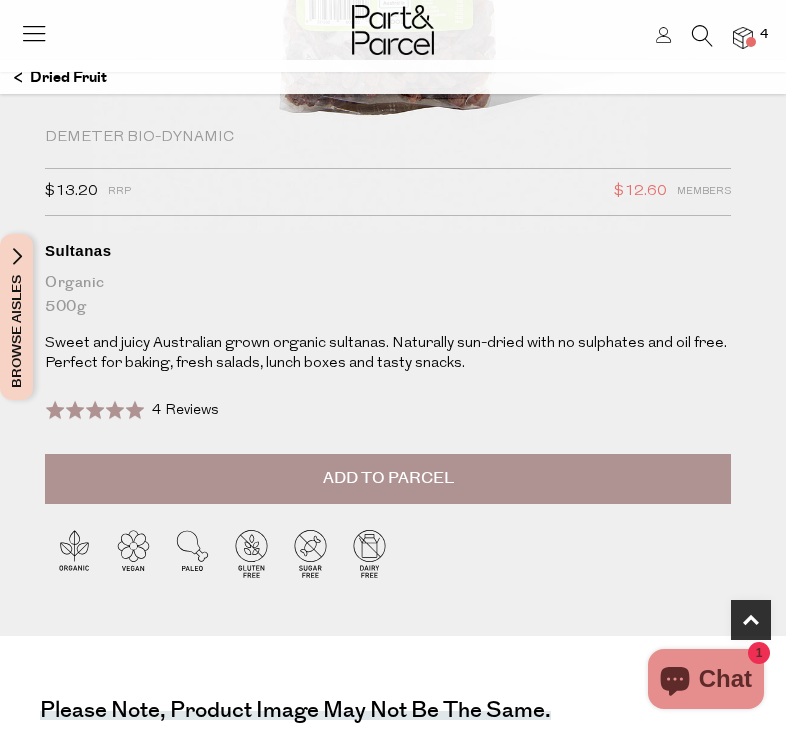 scroll, scrollTop: 572, scrollLeft: 0, axis: vertical 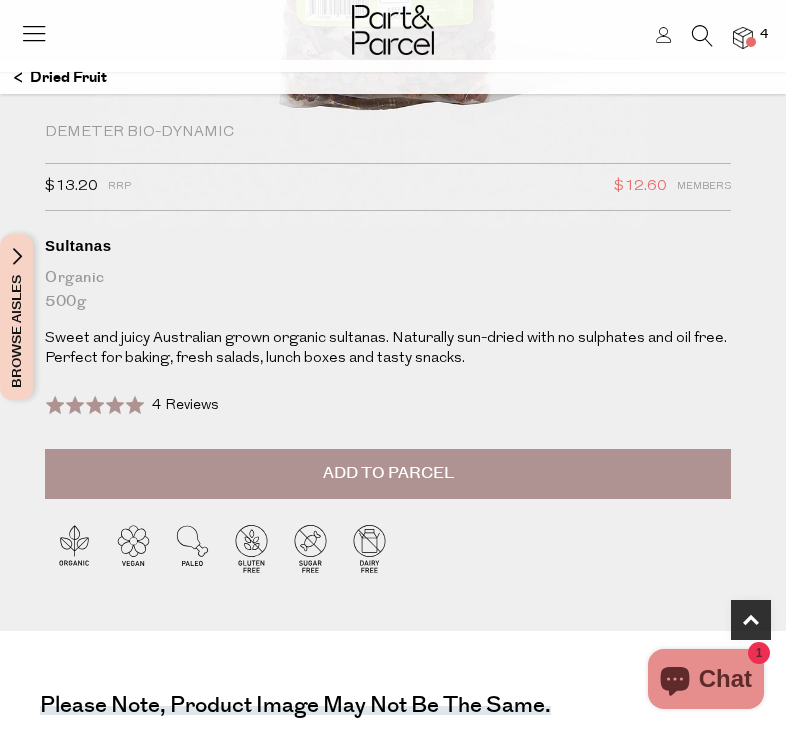 click on "Add to Parcel" at bounding box center (388, 474) 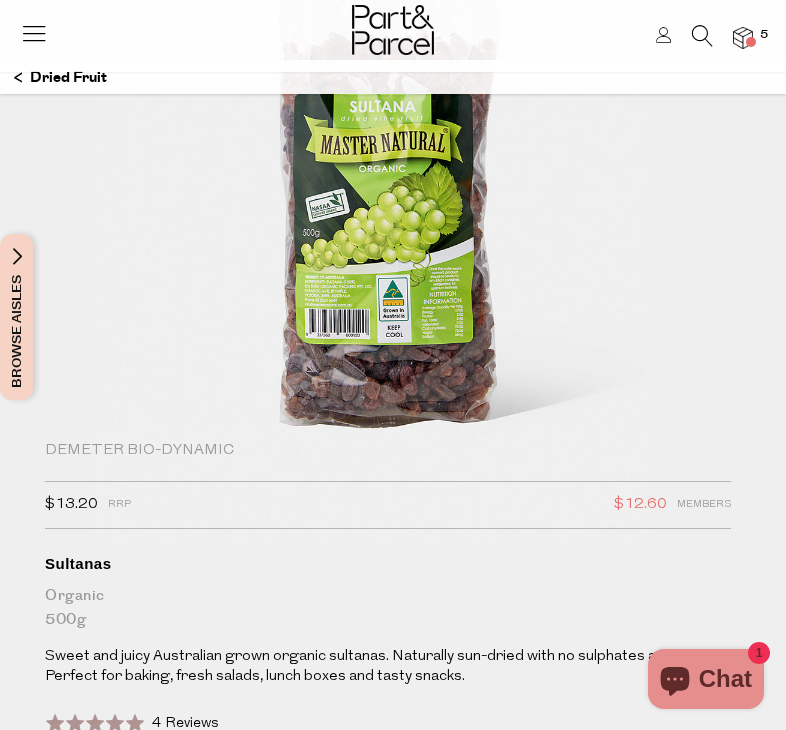 scroll, scrollTop: 0, scrollLeft: 0, axis: both 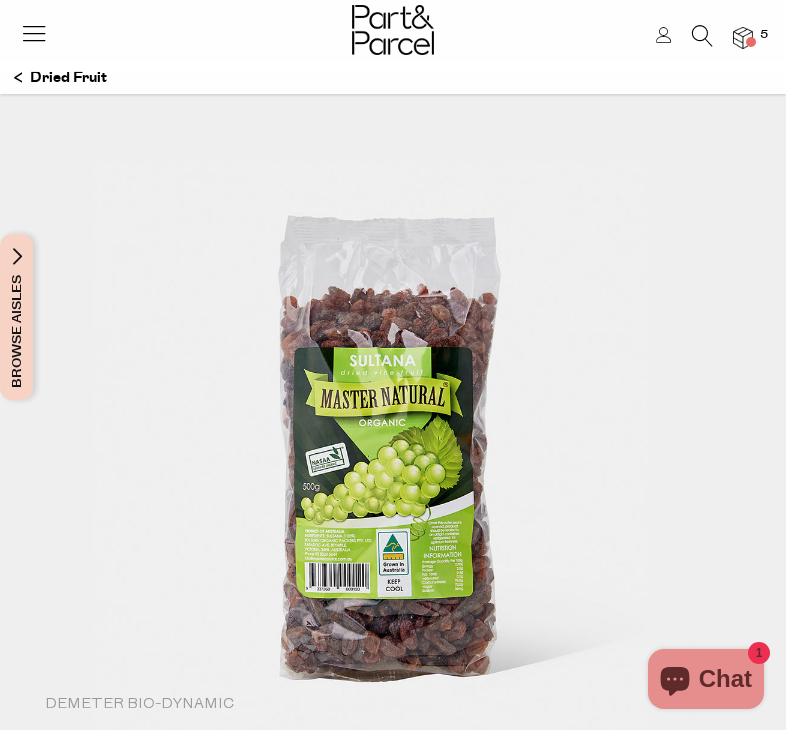 click at bounding box center [34, 33] 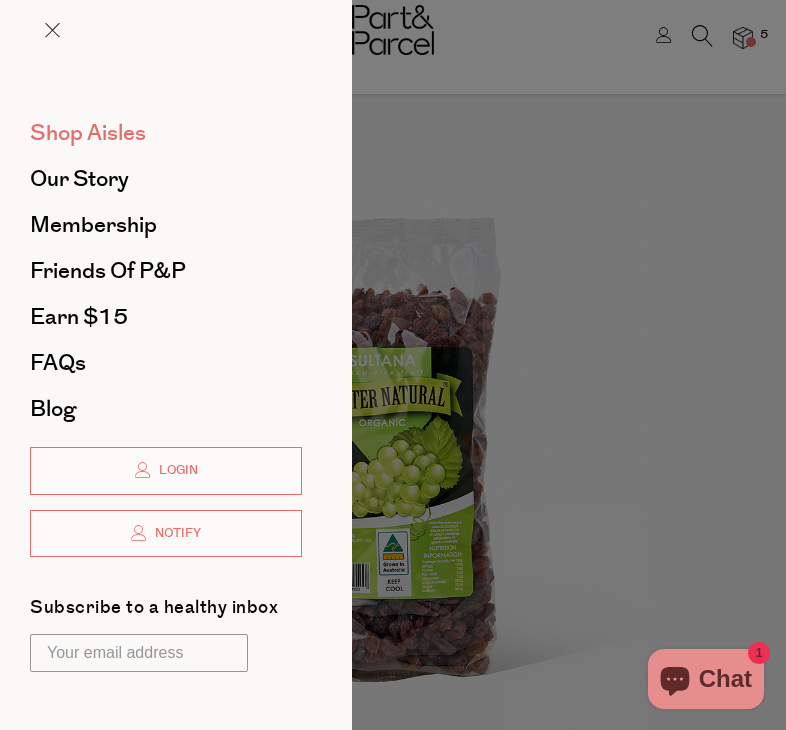 click on "Shop Aisles" at bounding box center (88, 133) 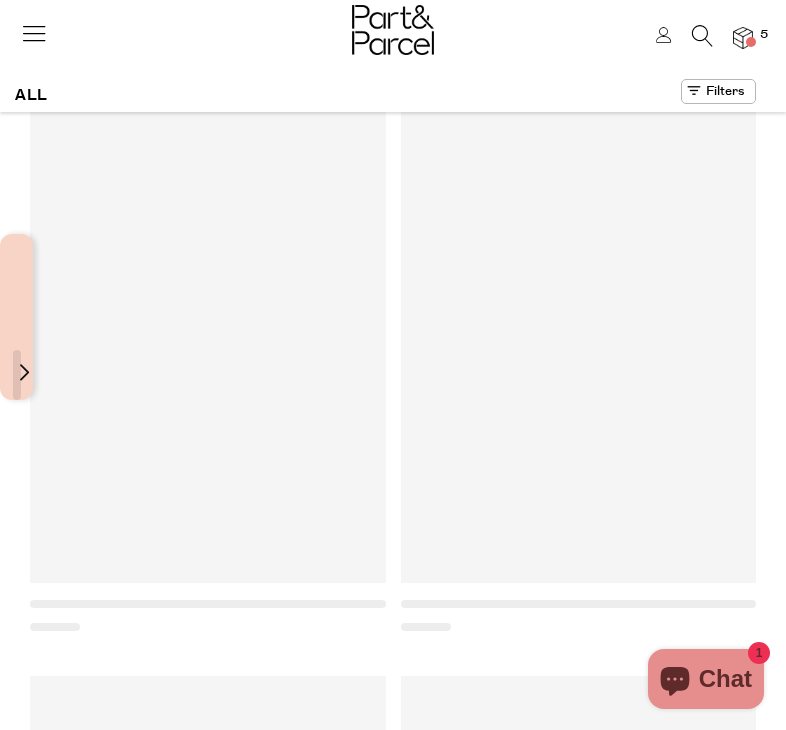 scroll, scrollTop: 0, scrollLeft: 0, axis: both 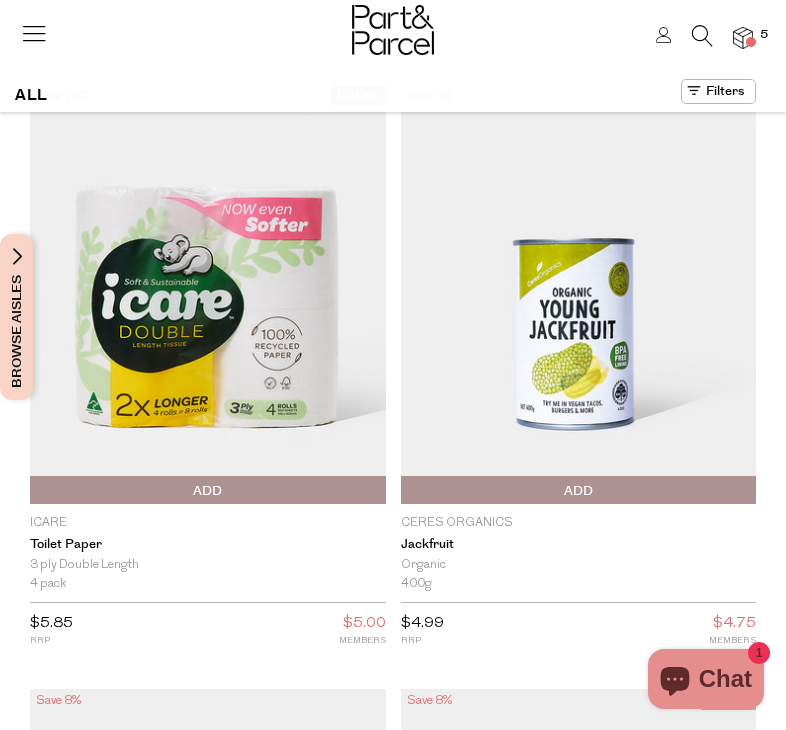 click on "Browse Aisles" at bounding box center (17, 317) 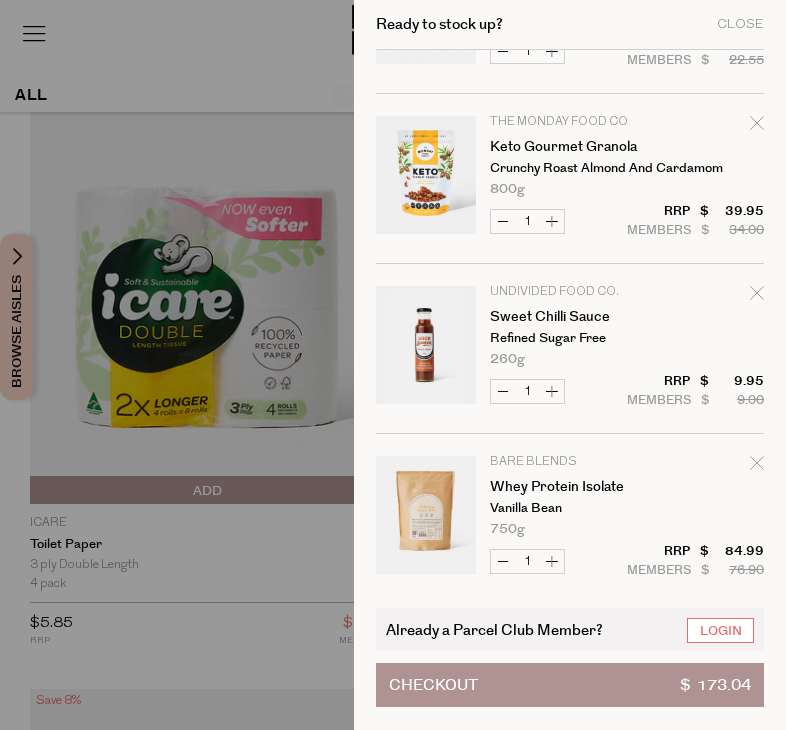 scroll, scrollTop: 0, scrollLeft: 0, axis: both 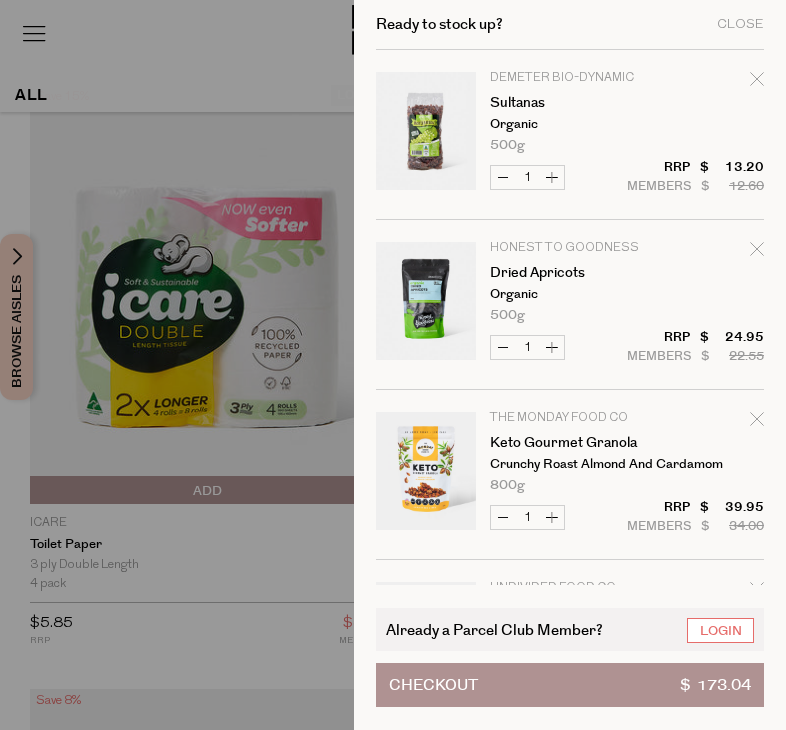 click at bounding box center [393, 365] 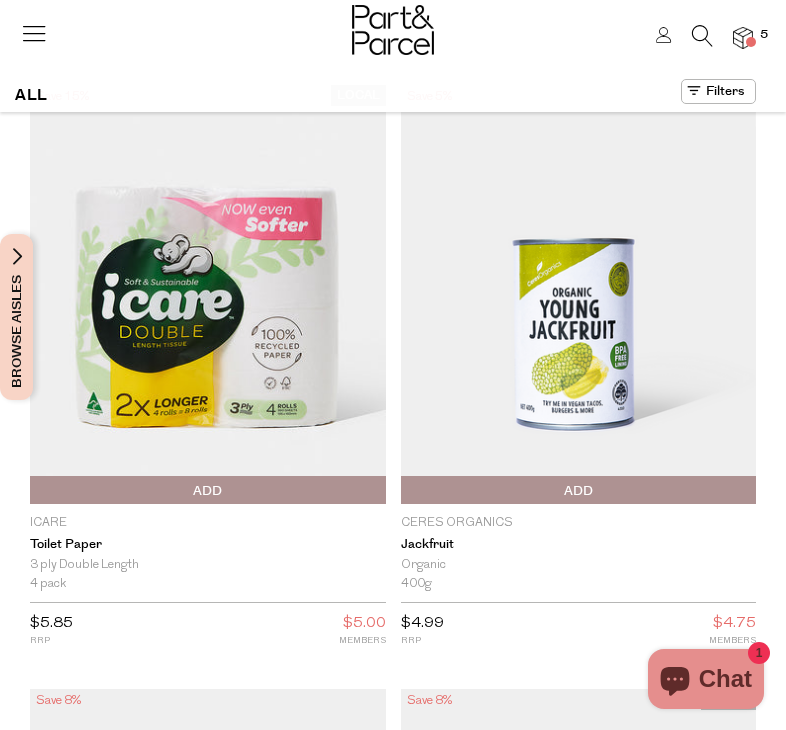 click on "Browse Aisles" at bounding box center [17, 317] 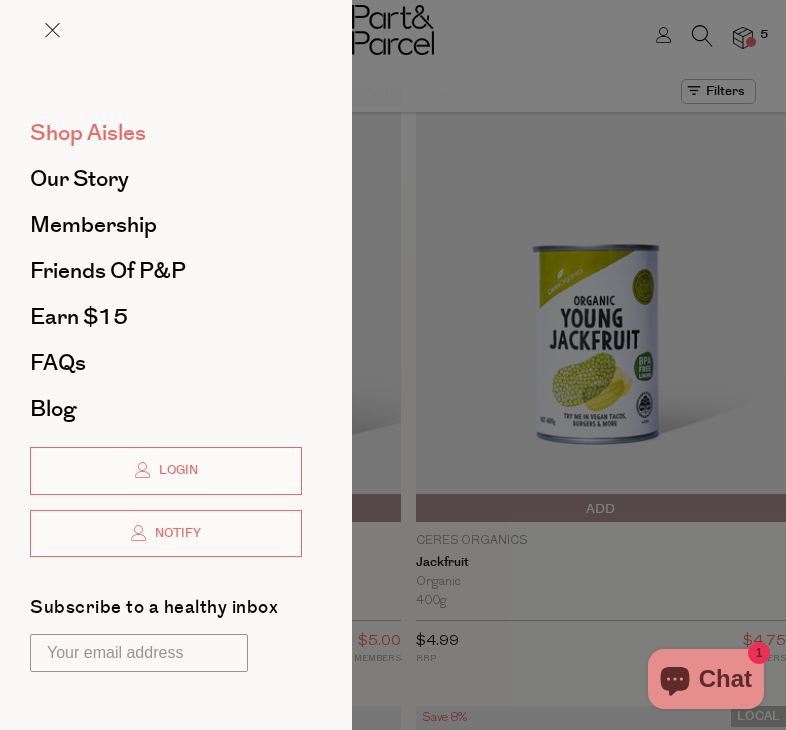 click on "Shop Aisles" at bounding box center (88, 133) 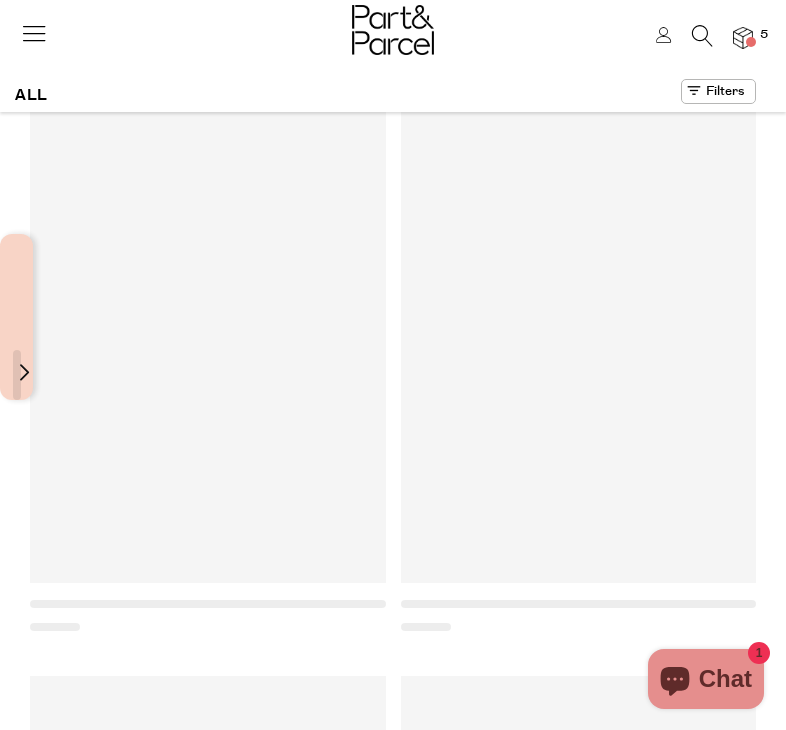 scroll, scrollTop: 0, scrollLeft: 0, axis: both 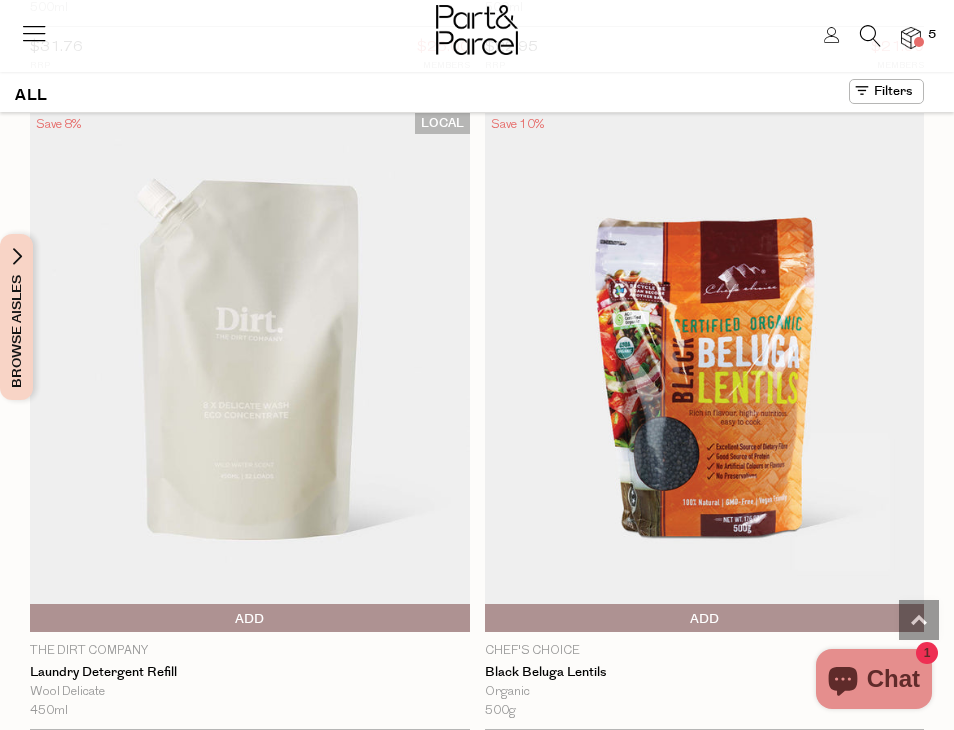 click on "Browse Aisles" at bounding box center (16, 317) 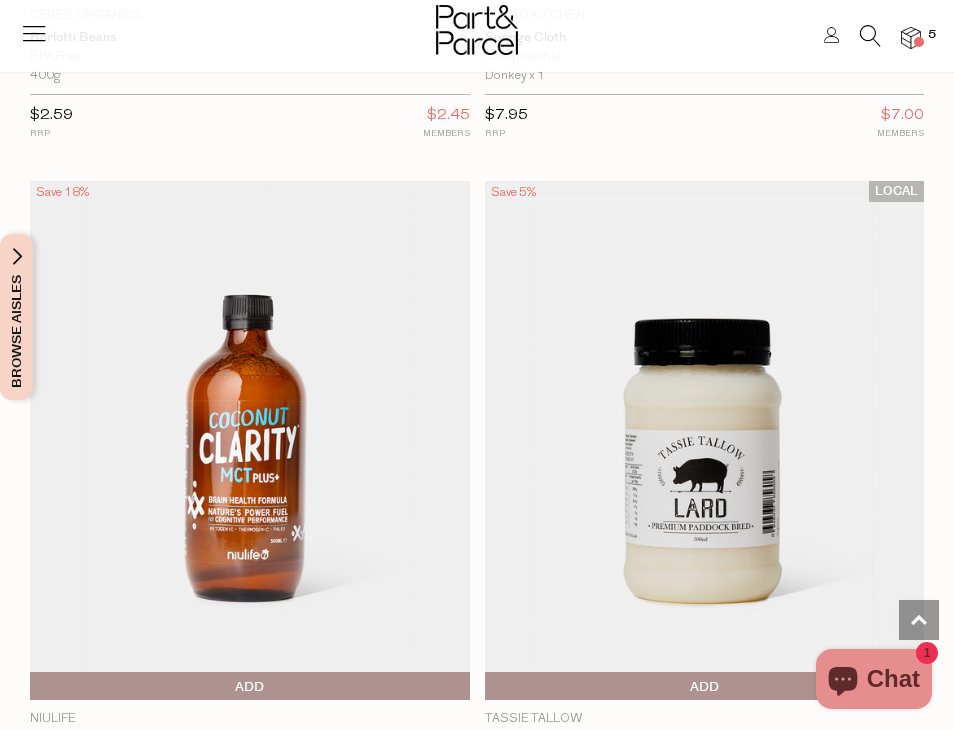 click on "Browse Aisles" at bounding box center (17, 317) 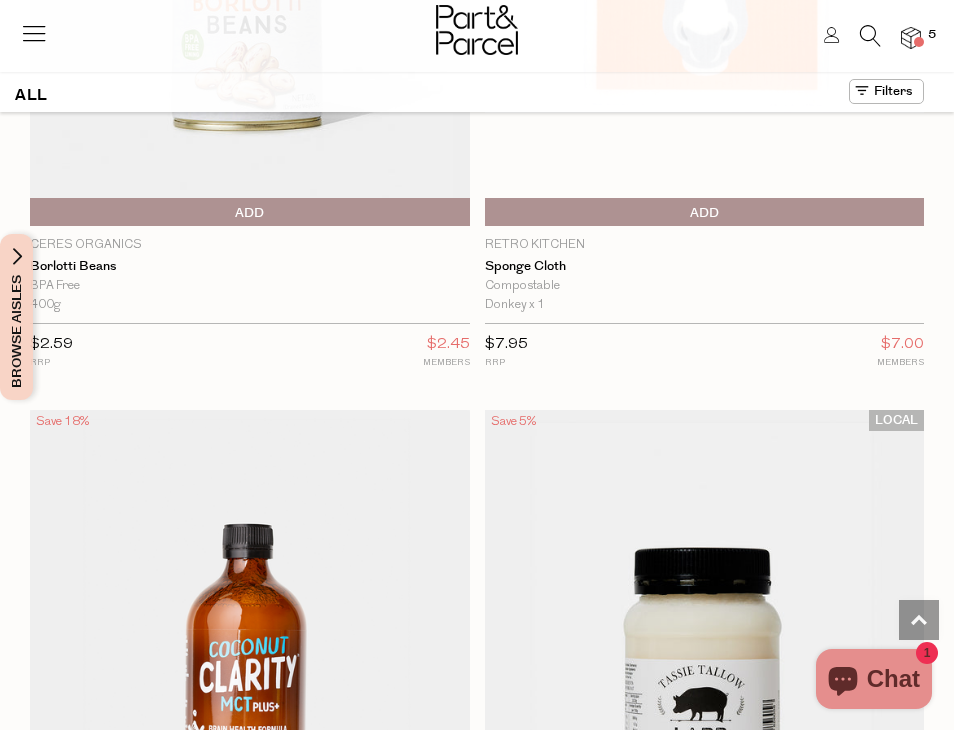 scroll, scrollTop: 4580, scrollLeft: 0, axis: vertical 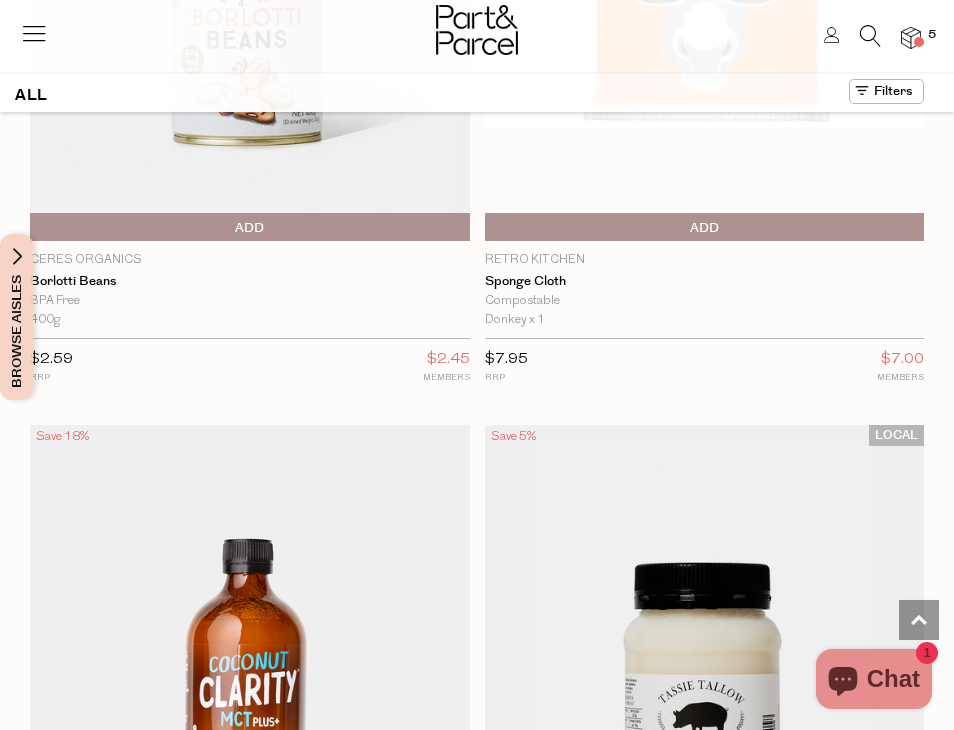 click on "Browse Aisles" at bounding box center [16, 317] 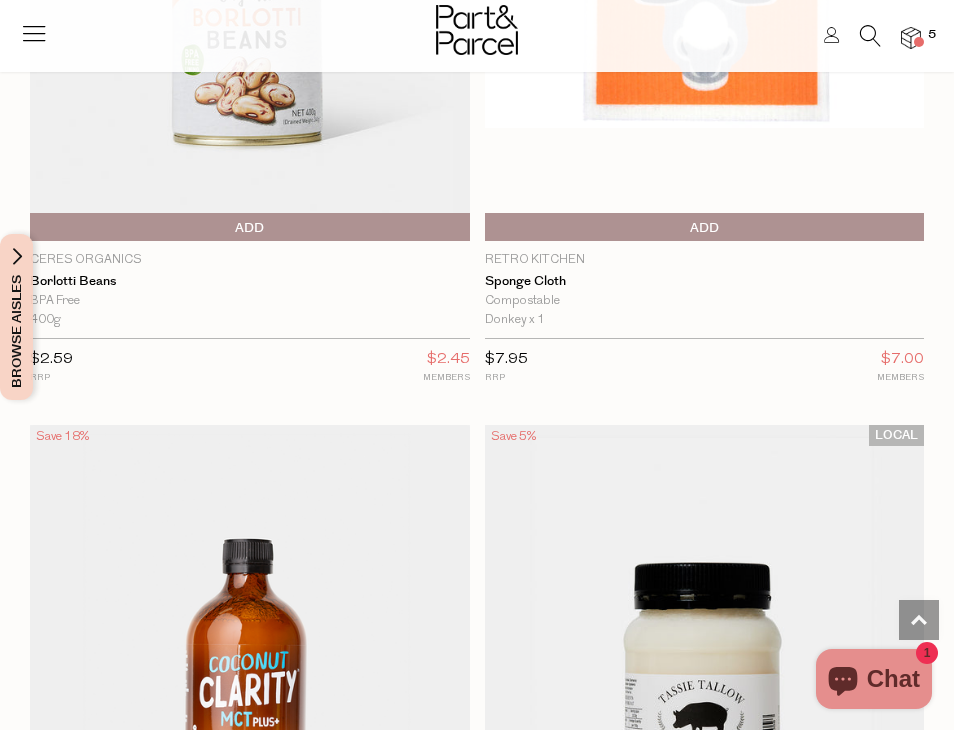 click on "Browse Aisles" at bounding box center (17, 317) 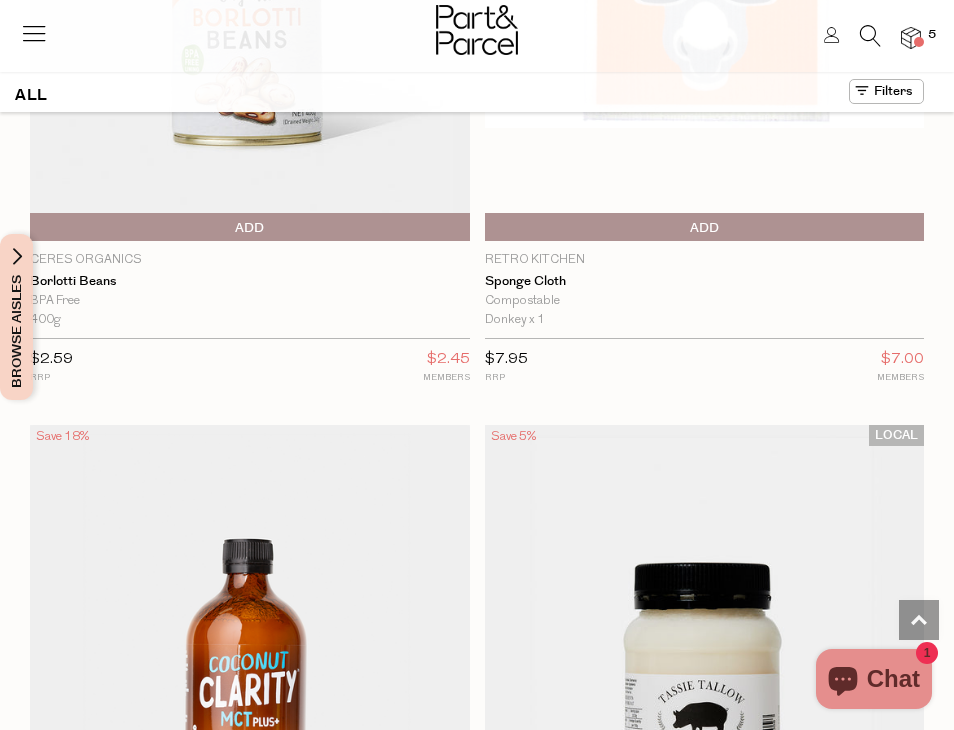 click on "Browse Aisles" at bounding box center (17, 317) 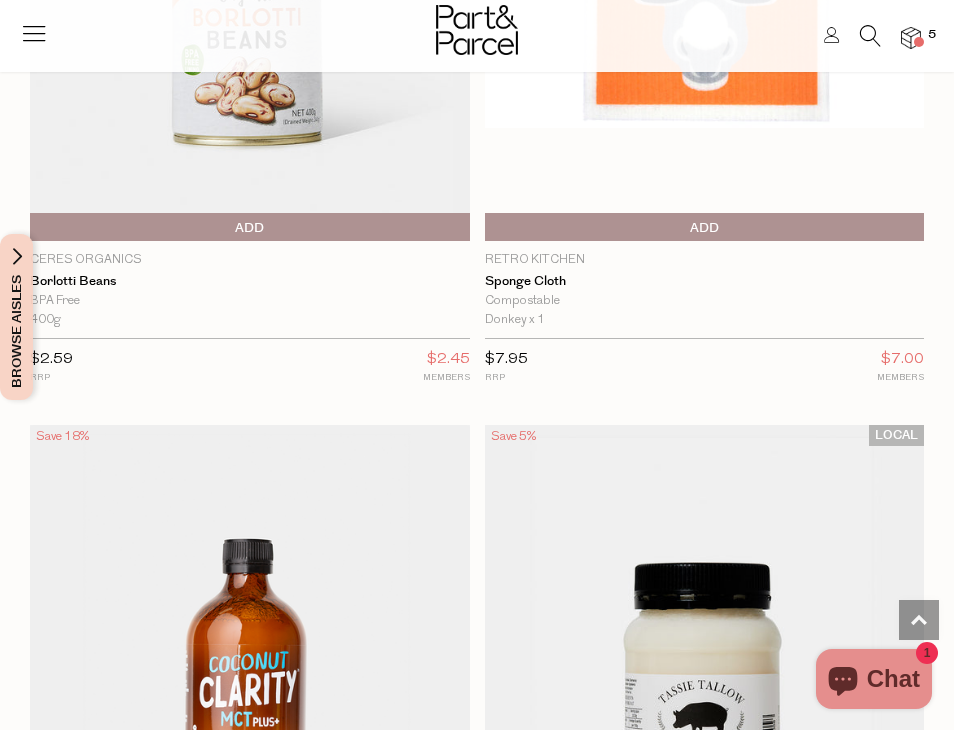 click on "Browse Aisles" at bounding box center [17, 317] 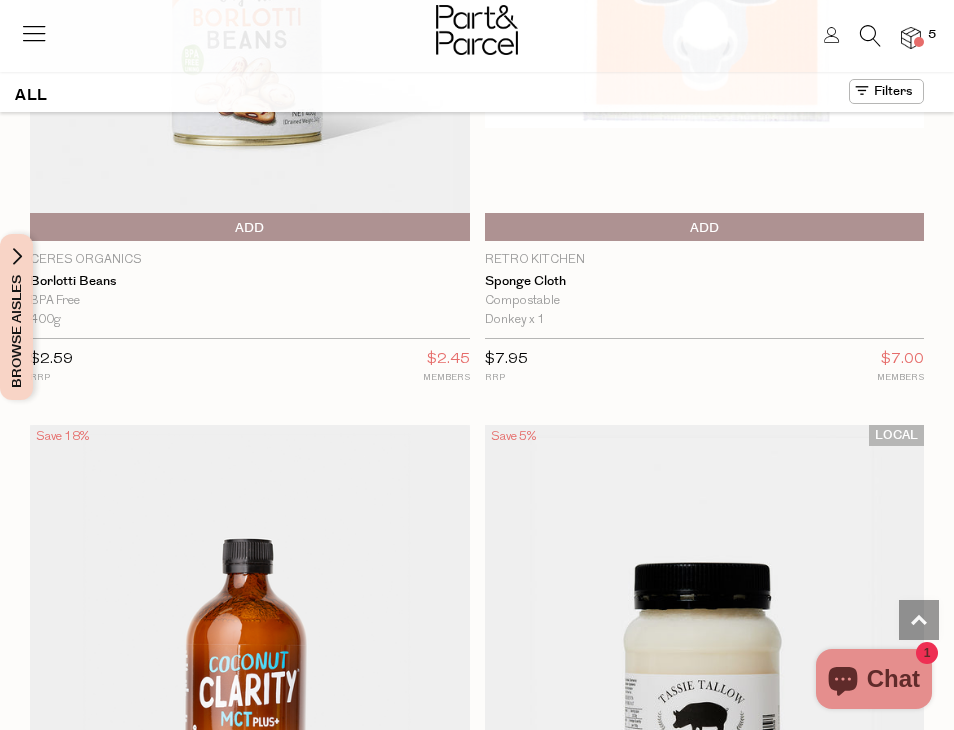 click on "ALL" at bounding box center (477, 95) 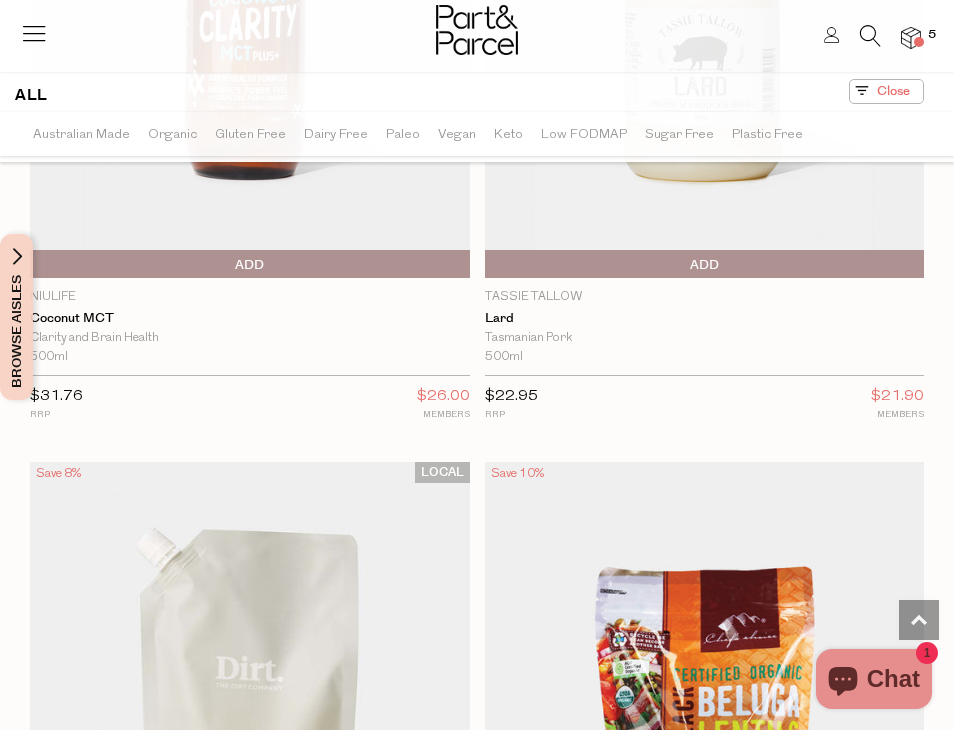 scroll, scrollTop: 5417, scrollLeft: 0, axis: vertical 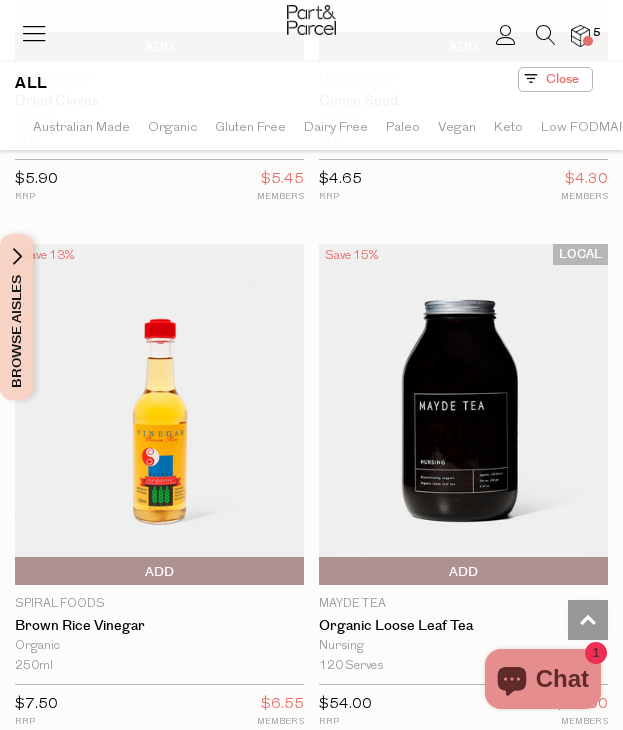 click at bounding box center (588, 41) 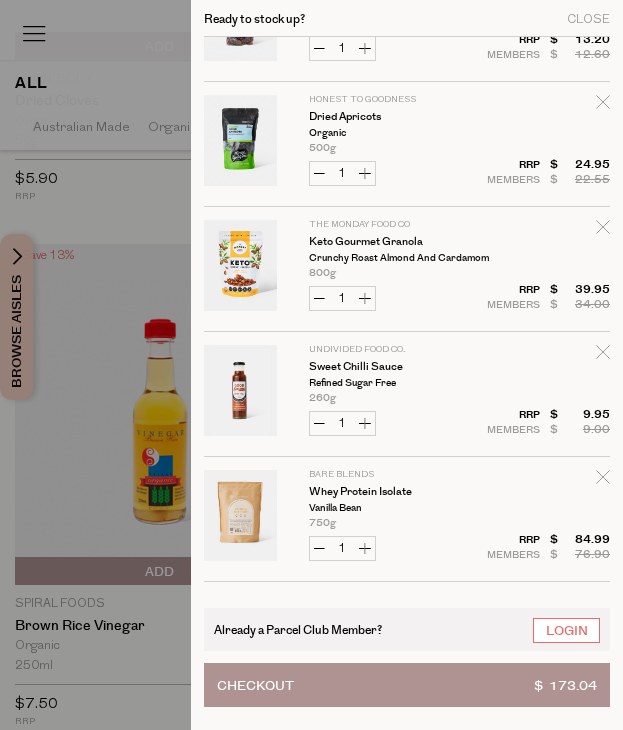 scroll, scrollTop: 0, scrollLeft: 0, axis: both 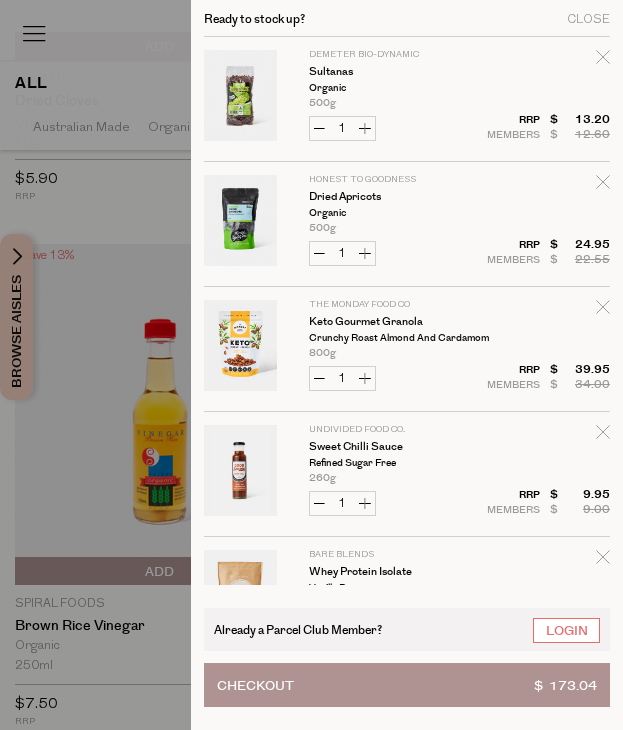 click on "Checkout $ 173.04" at bounding box center [407, 685] 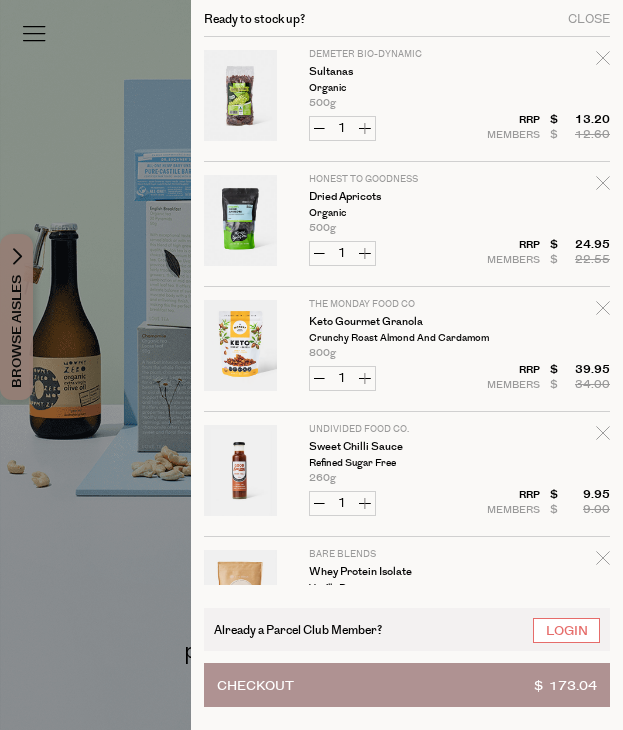scroll, scrollTop: 0, scrollLeft: 0, axis: both 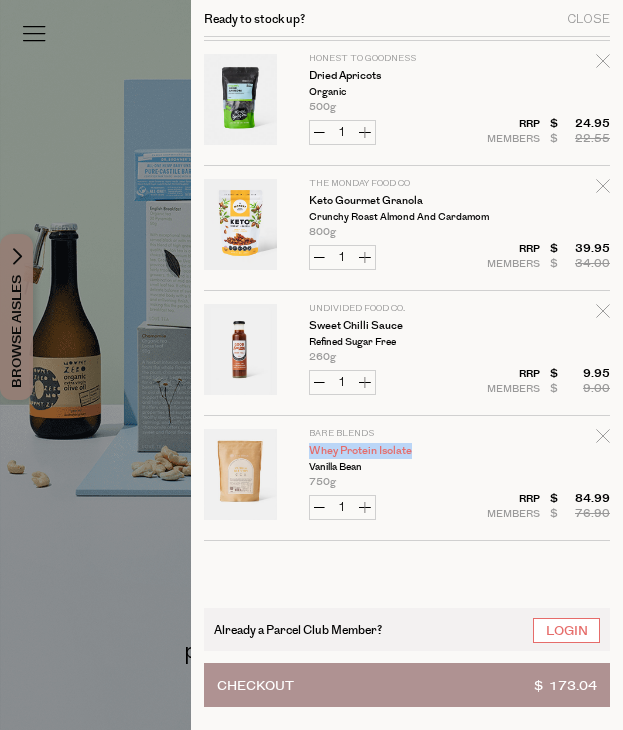 click on "Whey Protein Isolate" at bounding box center [386, 451] 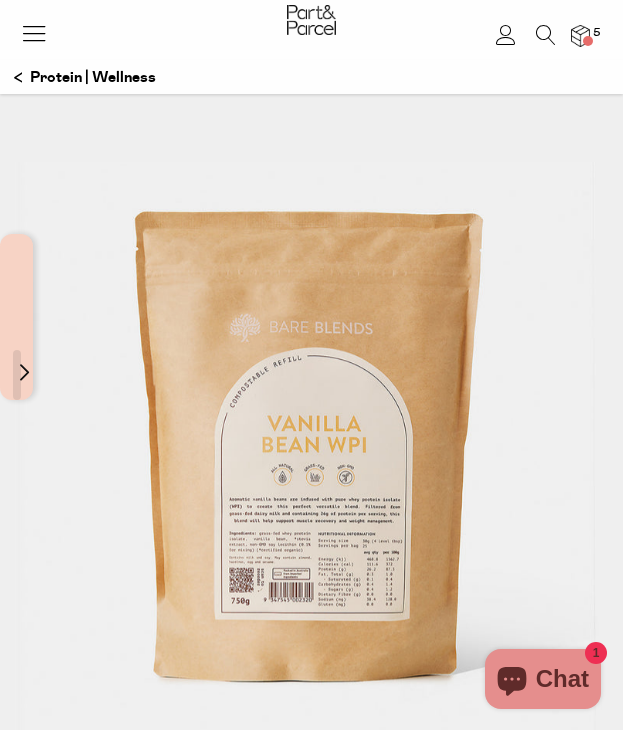 scroll, scrollTop: 0, scrollLeft: 0, axis: both 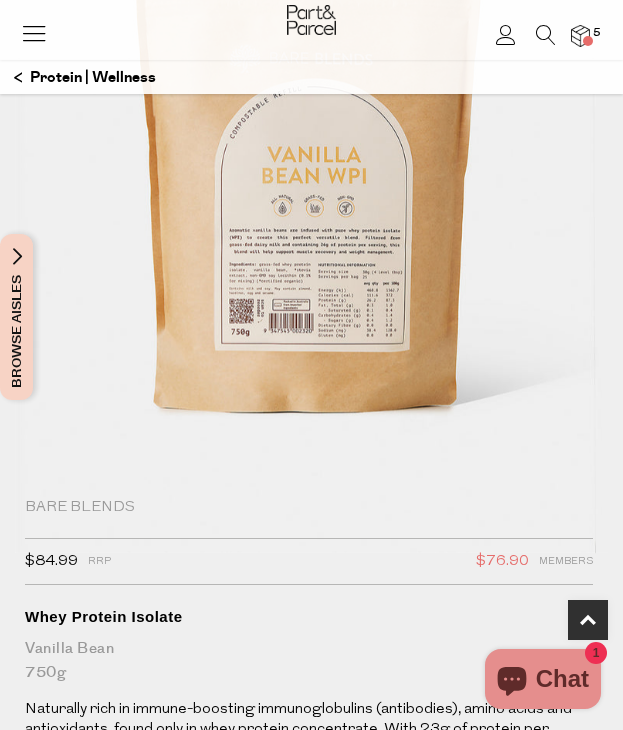 click at bounding box center (580, 35) 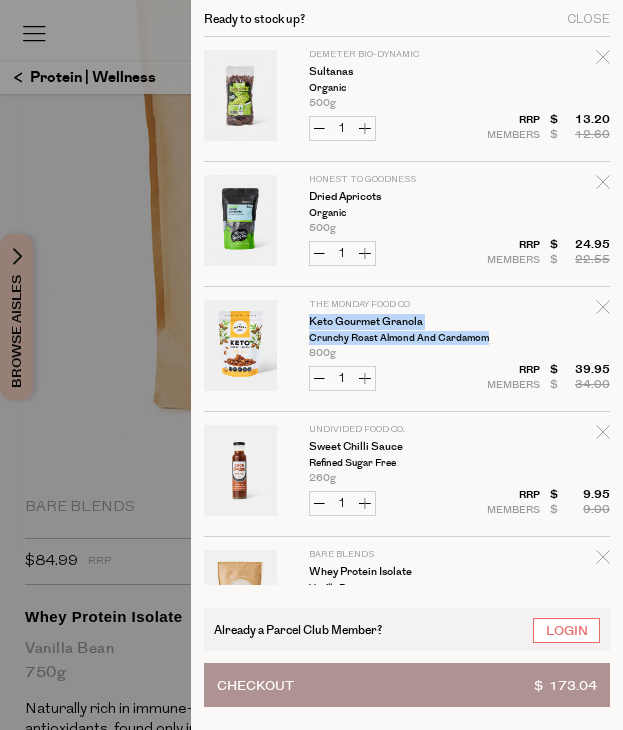 drag, startPoint x: 307, startPoint y: 320, endPoint x: 496, endPoint y: 336, distance: 189.67604 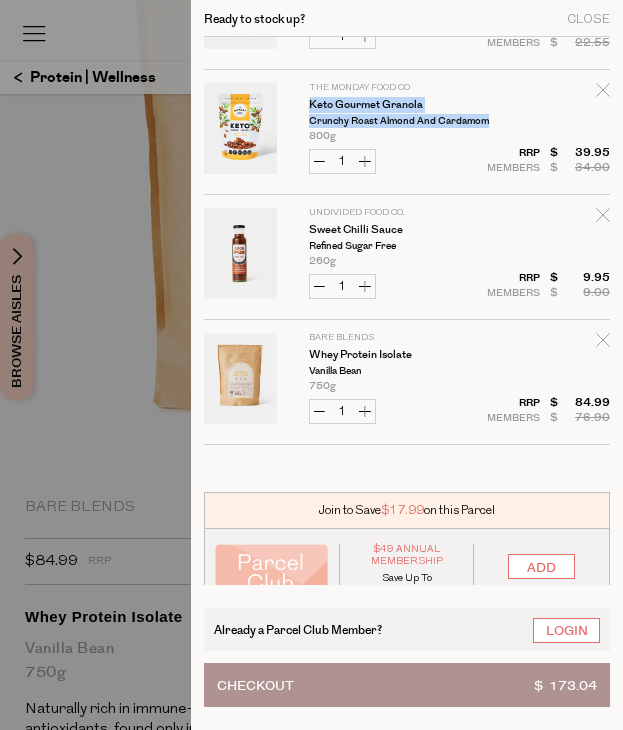 scroll, scrollTop: 262, scrollLeft: 0, axis: vertical 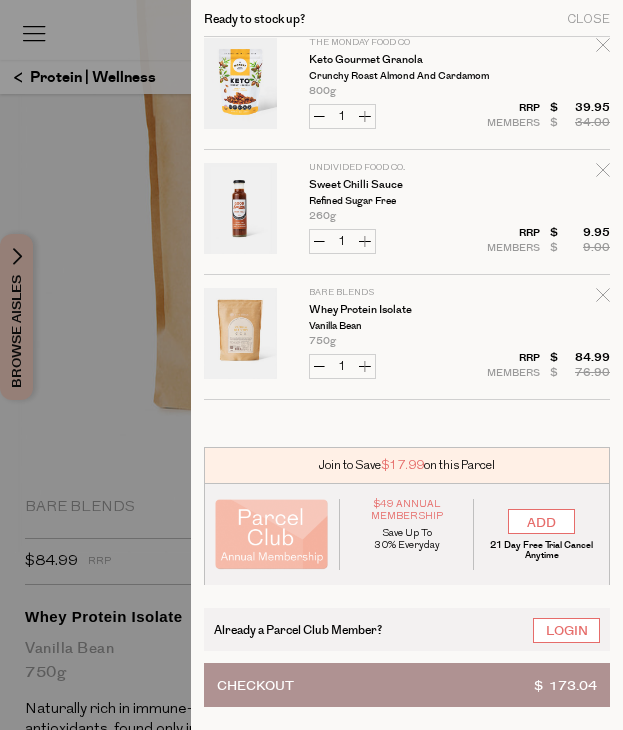 click 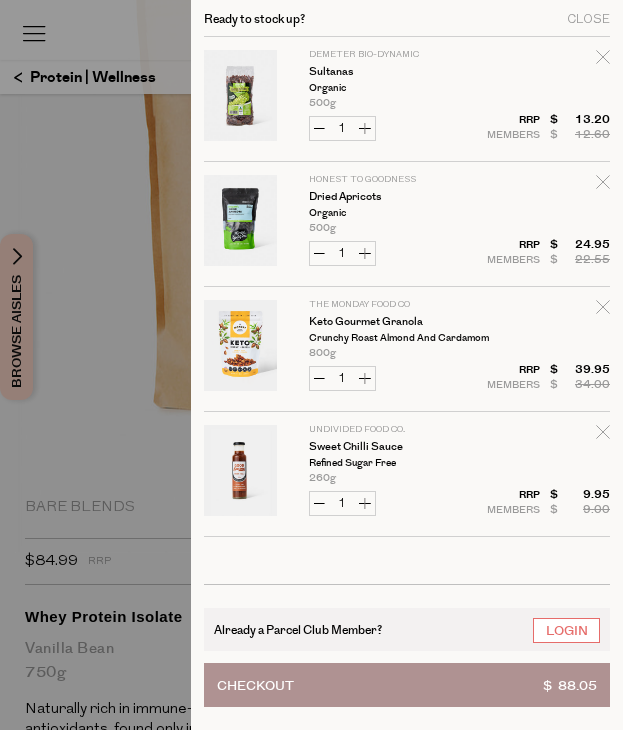 click on "Checkout $ 88.05" at bounding box center (407, 685) 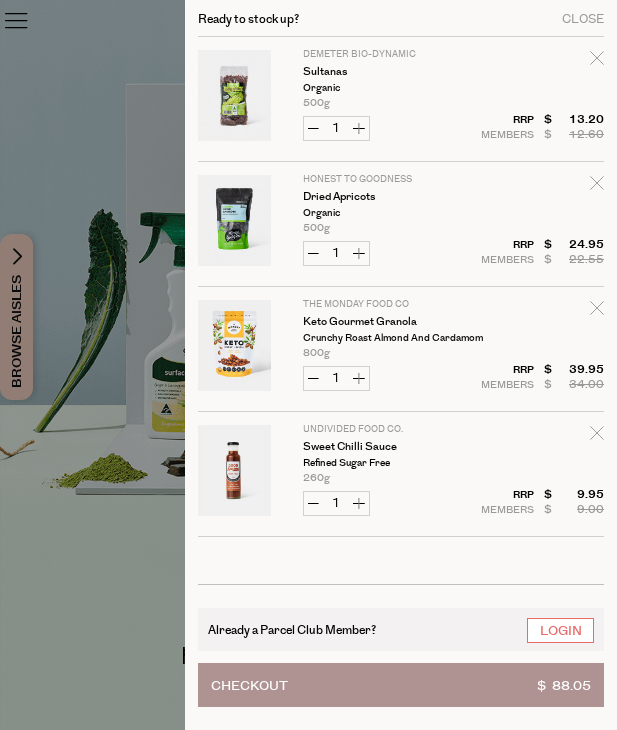 scroll, scrollTop: 0, scrollLeft: 0, axis: both 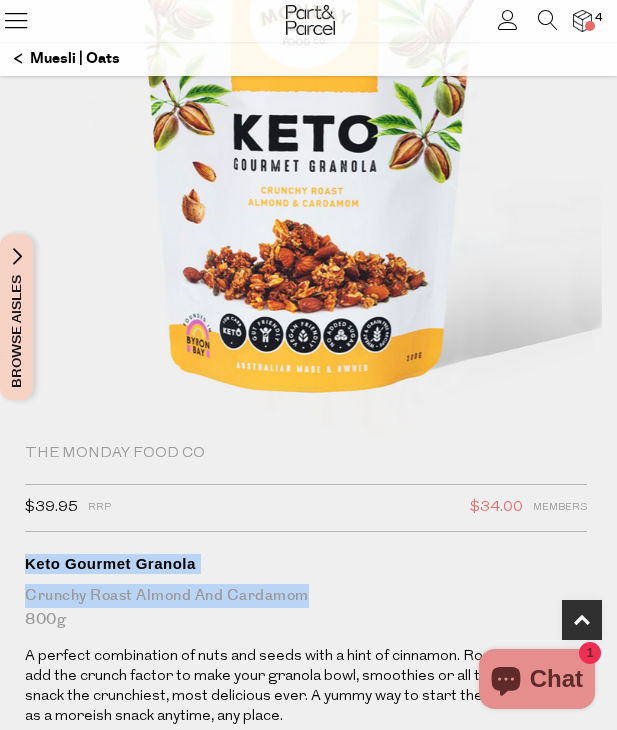 drag, startPoint x: 24, startPoint y: 552, endPoint x: 311, endPoint y: 594, distance: 290.0569 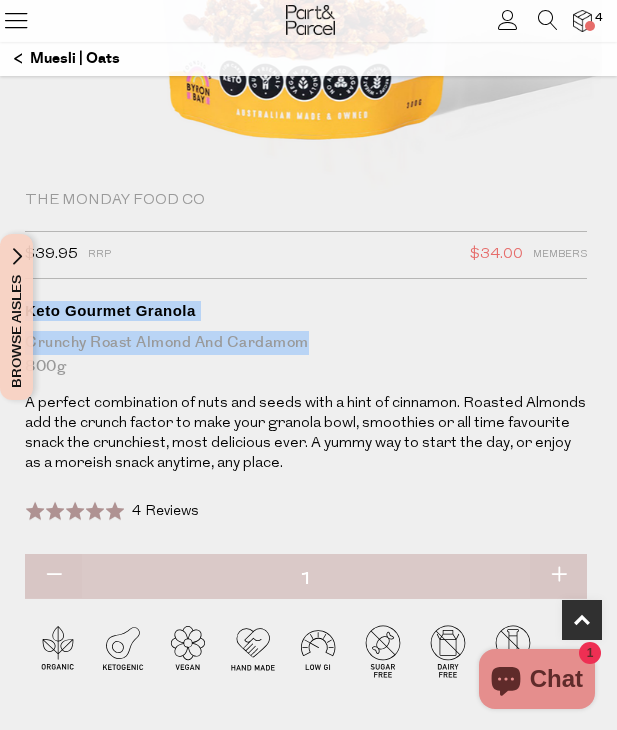 scroll, scrollTop: 622, scrollLeft: 0, axis: vertical 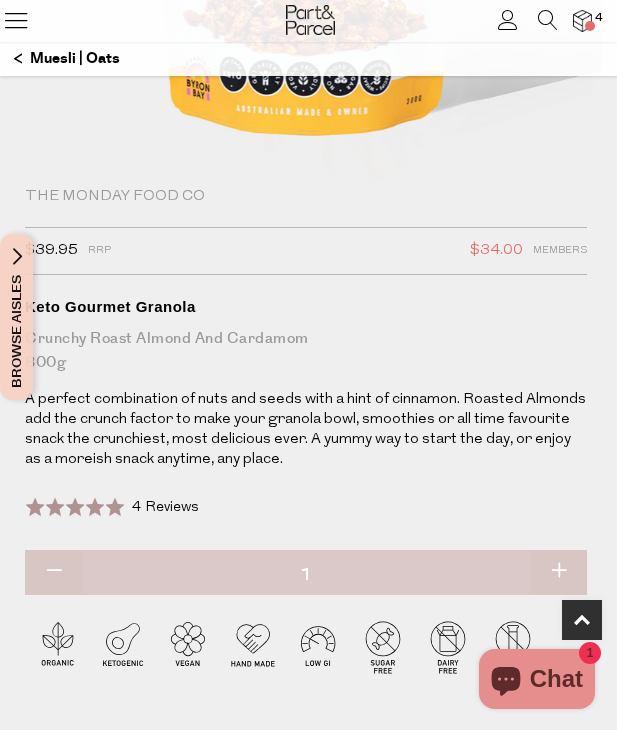 click on "Crunchy Roast Almond and Cardamom 800g" at bounding box center (306, 351) 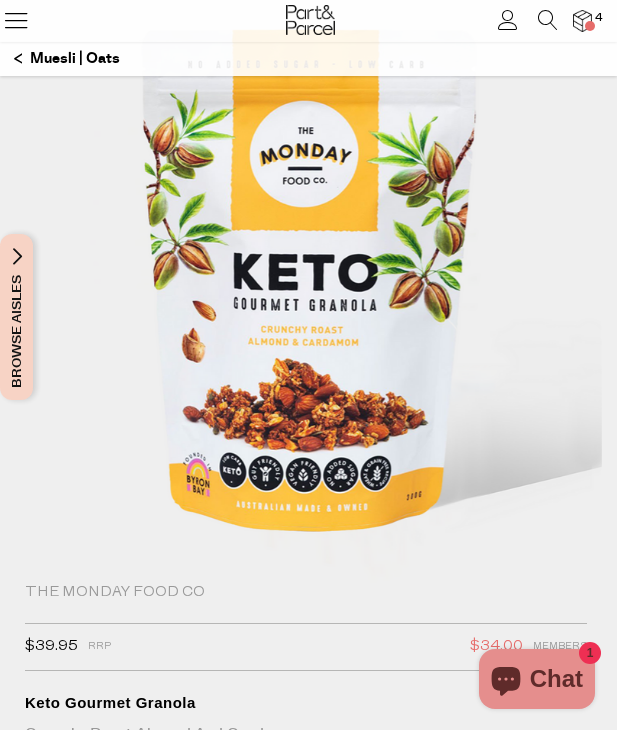 scroll, scrollTop: 229, scrollLeft: 0, axis: vertical 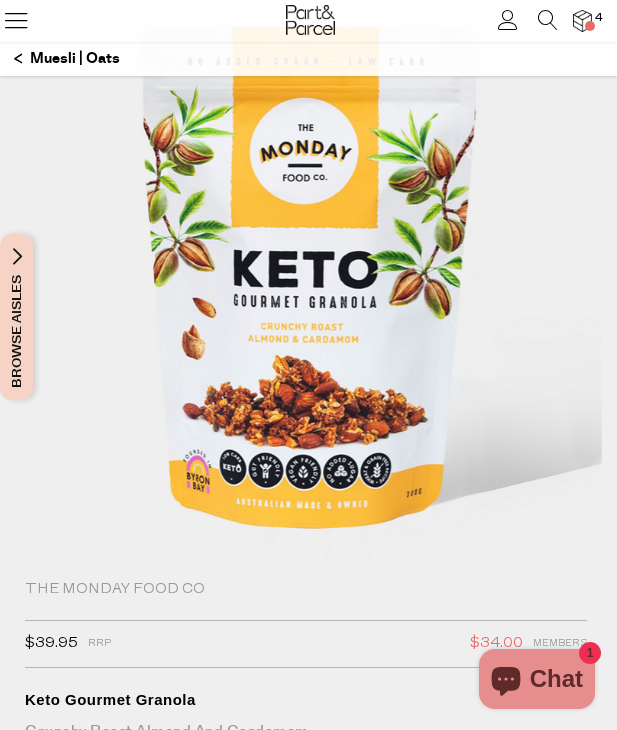 click at bounding box center (582, 20) 